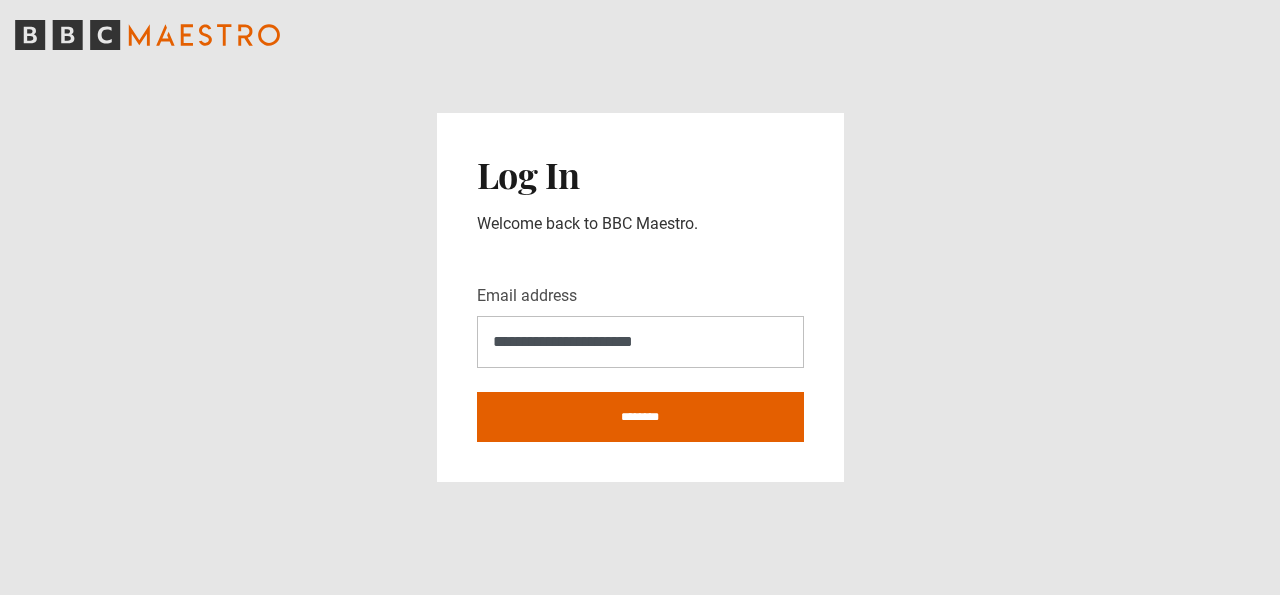 scroll, scrollTop: 0, scrollLeft: 0, axis: both 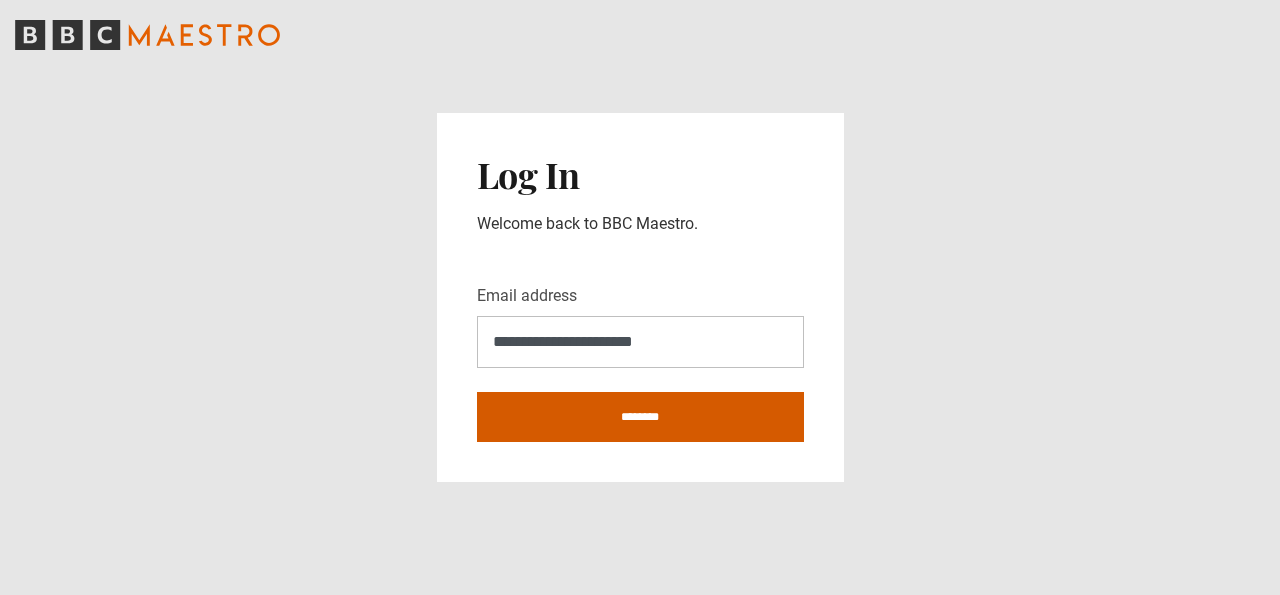 click on "********" at bounding box center (640, 417) 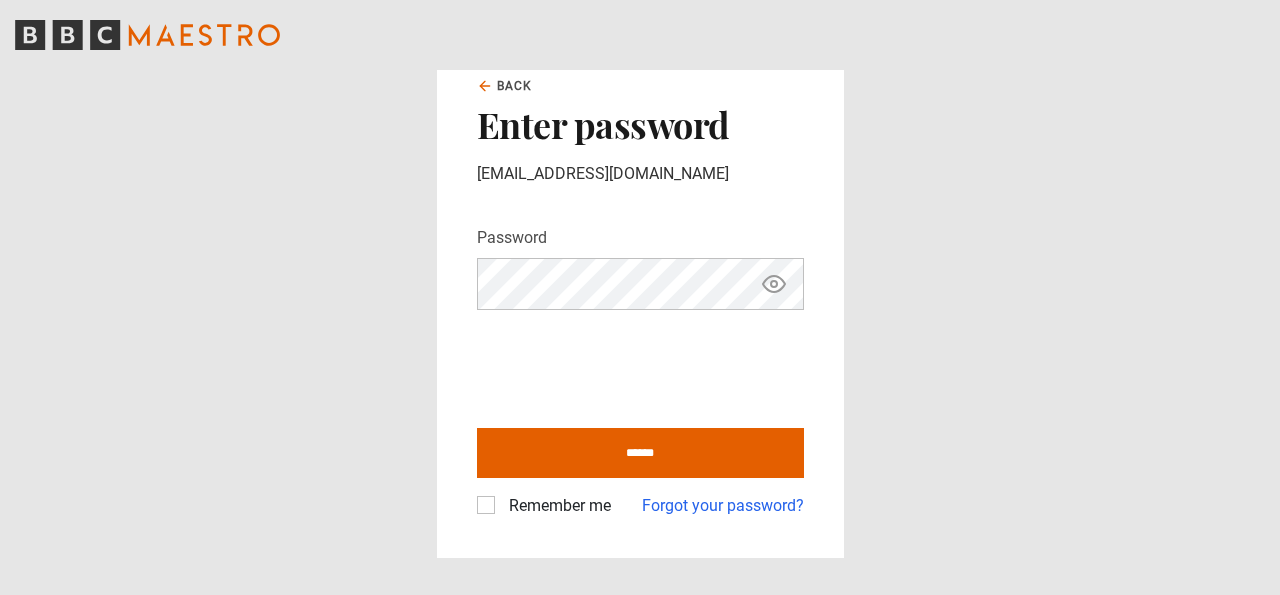 scroll, scrollTop: 0, scrollLeft: 0, axis: both 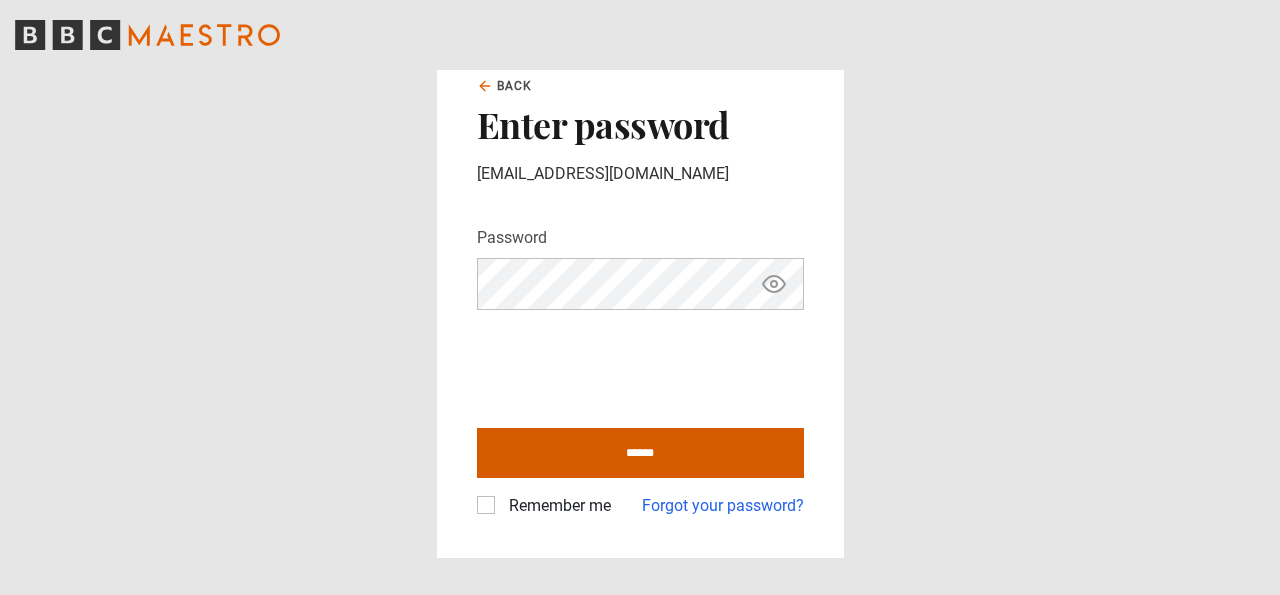 click on "******" at bounding box center [640, 453] 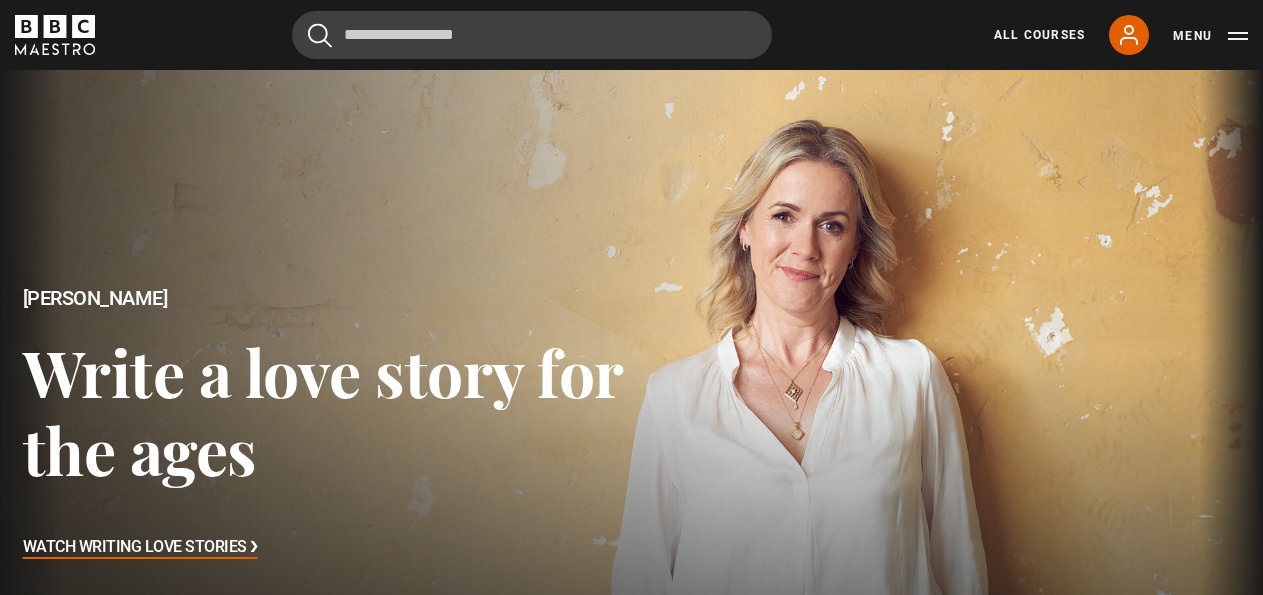 scroll, scrollTop: 0, scrollLeft: 0, axis: both 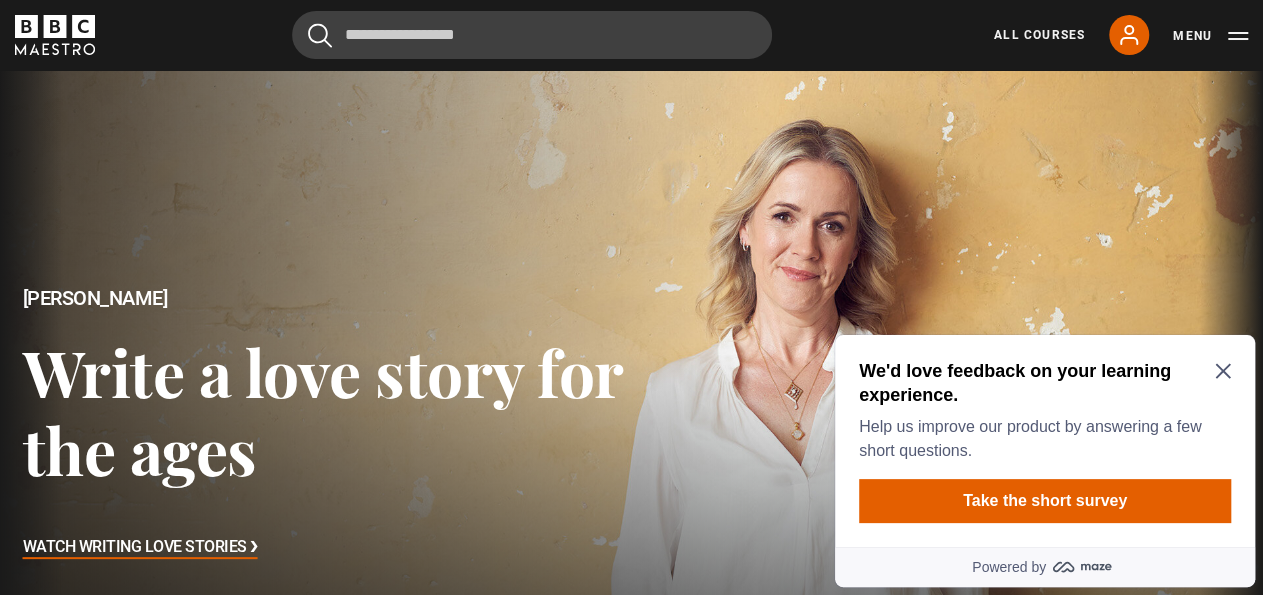 click 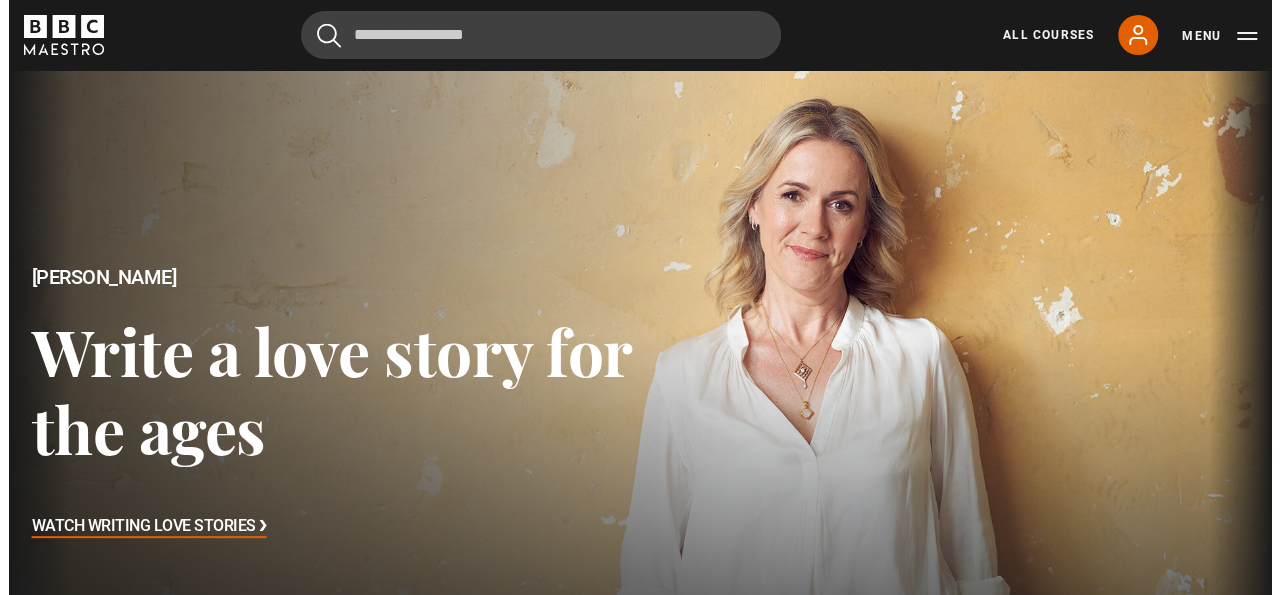 scroll, scrollTop: 0, scrollLeft: 0, axis: both 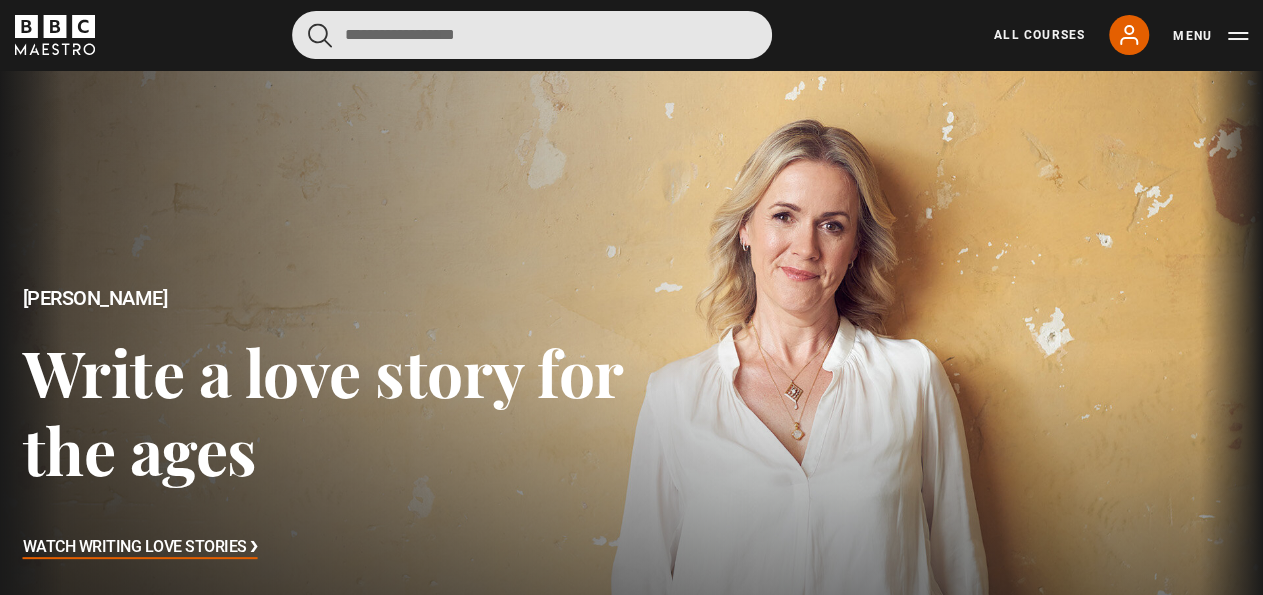 click at bounding box center [532, 35] 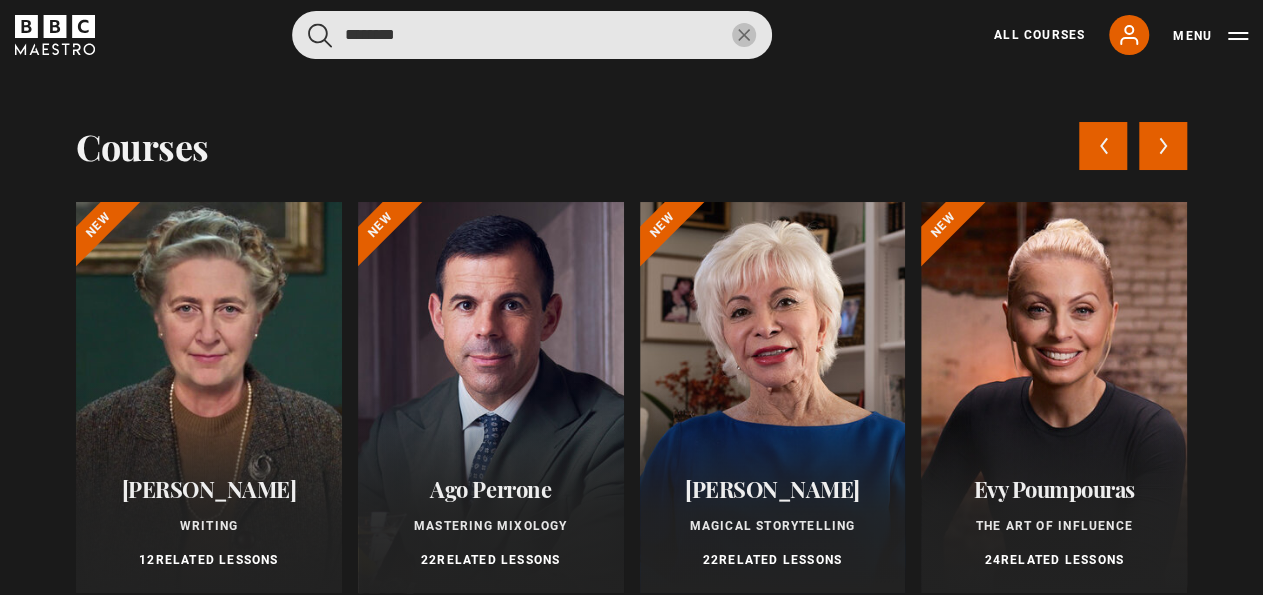 type on "********" 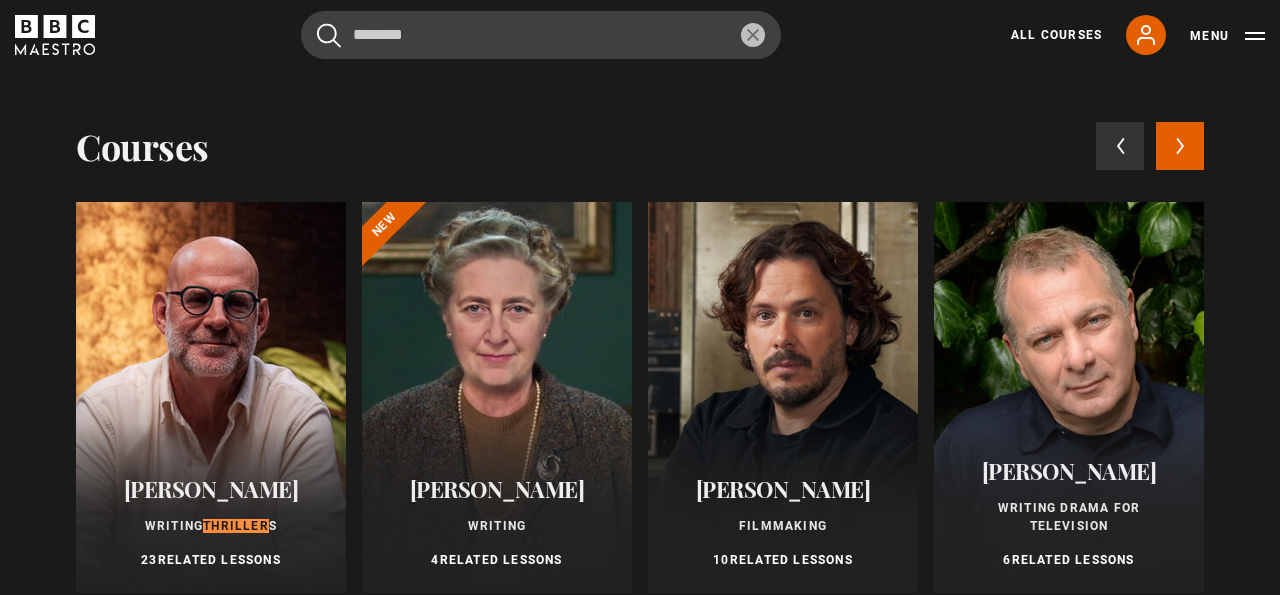 click at bounding box center (211, 397) 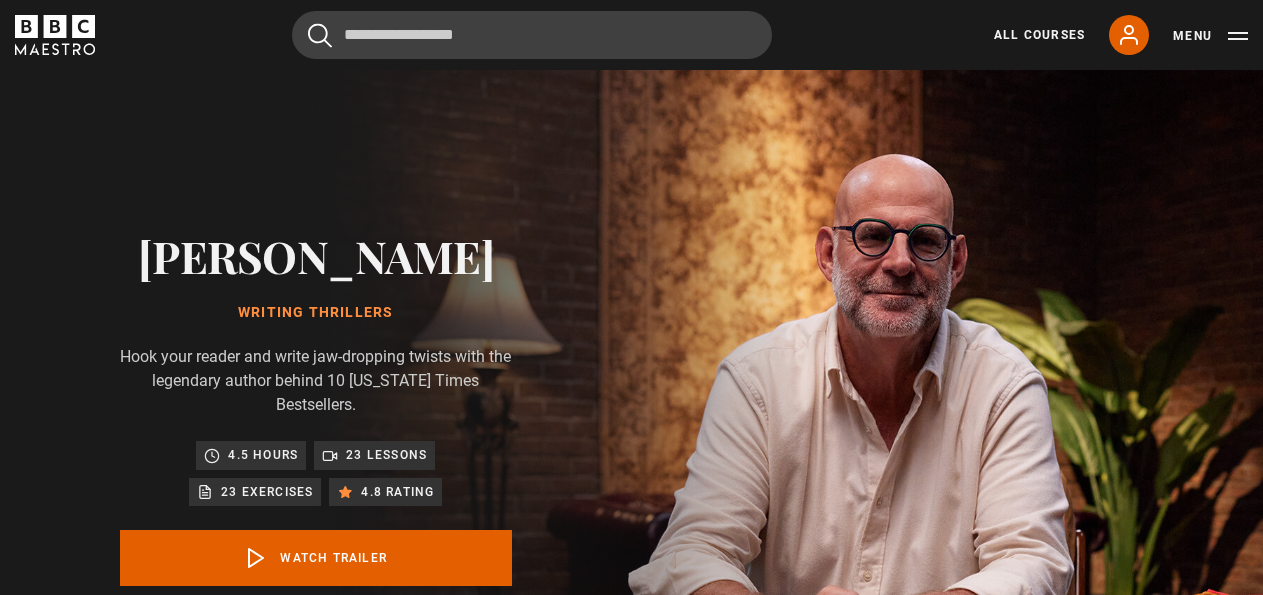 scroll, scrollTop: 0, scrollLeft: 0, axis: both 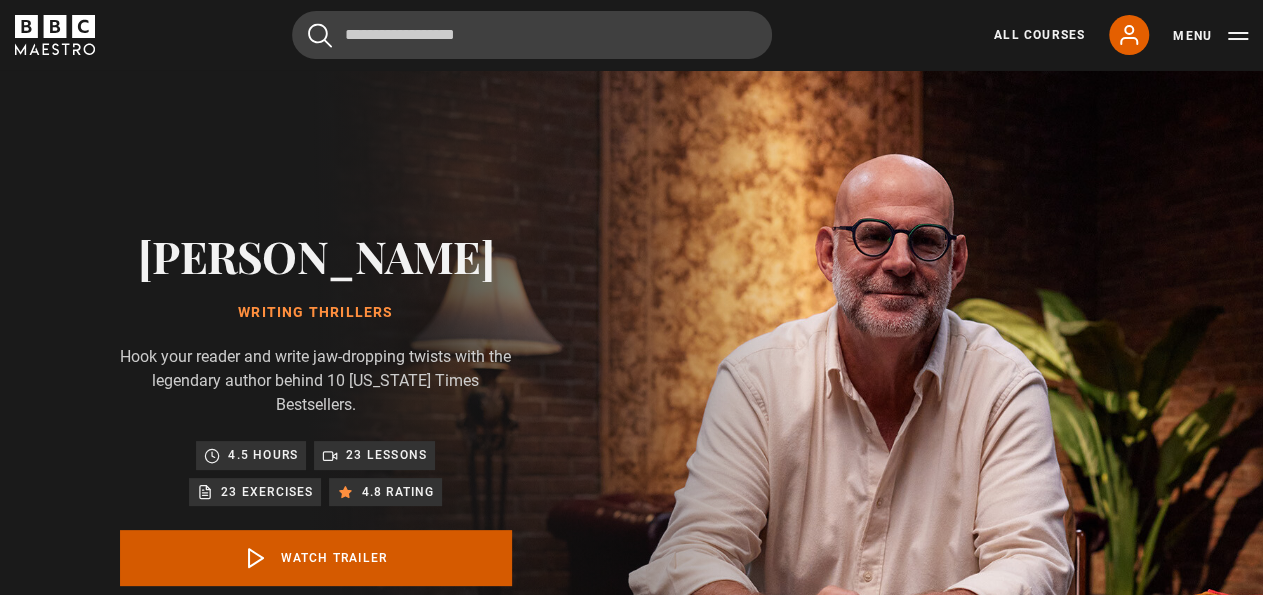 click on "Watch Trailer" at bounding box center (316, 558) 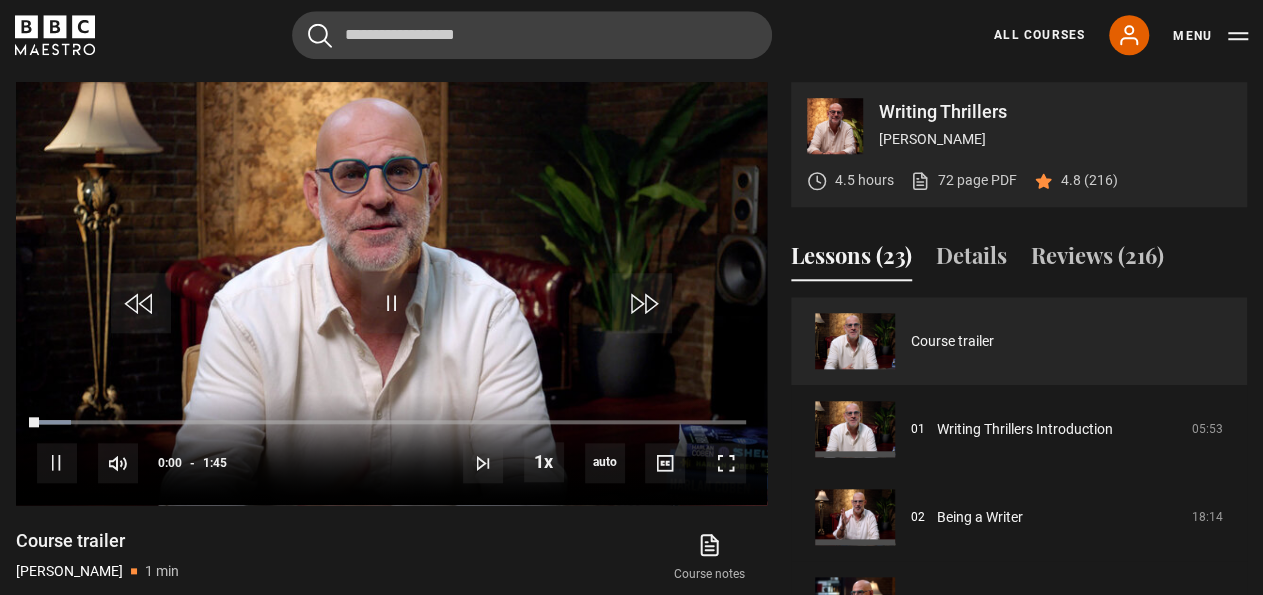 scroll, scrollTop: 827, scrollLeft: 0, axis: vertical 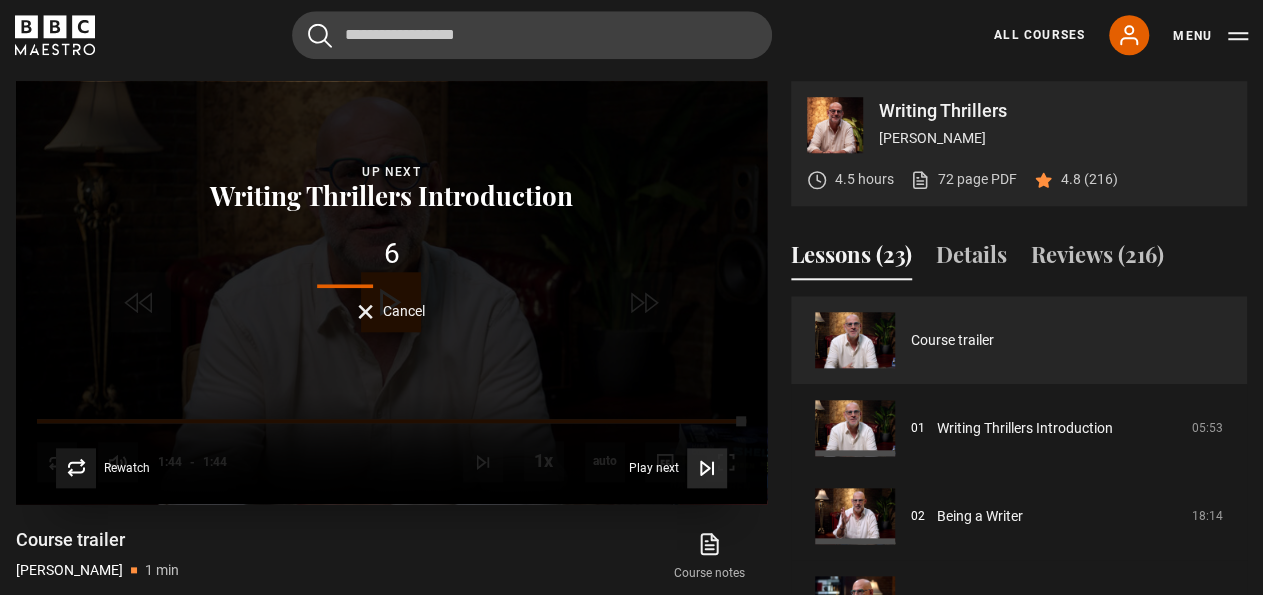 click on "Play next" at bounding box center (654, 468) 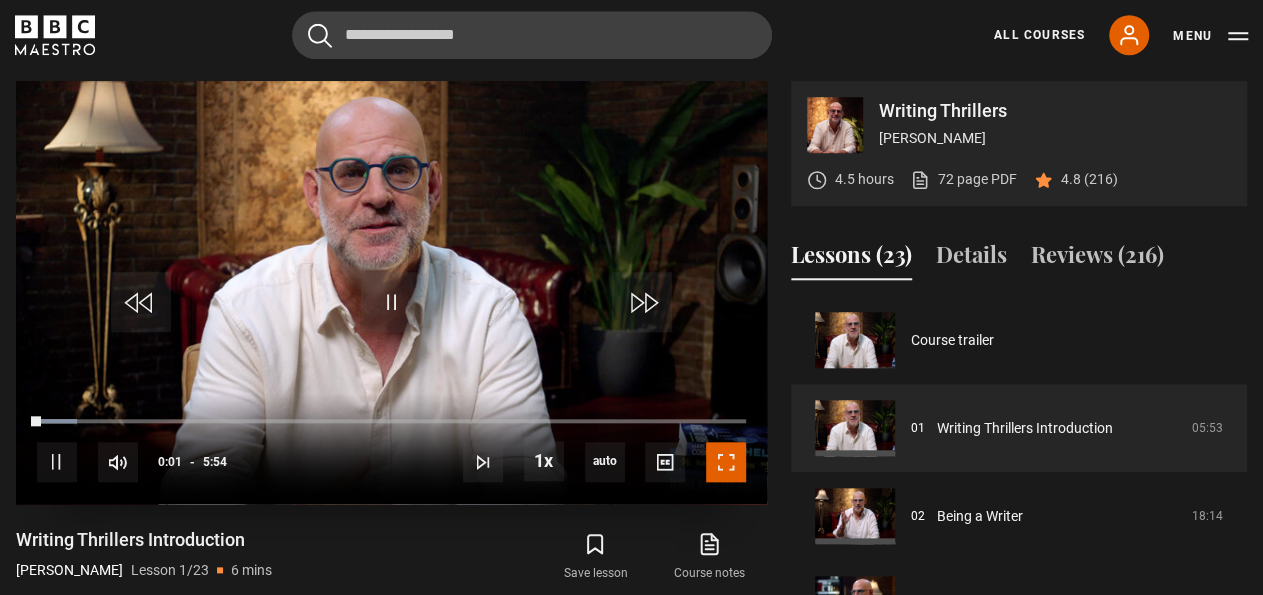 click at bounding box center (726, 462) 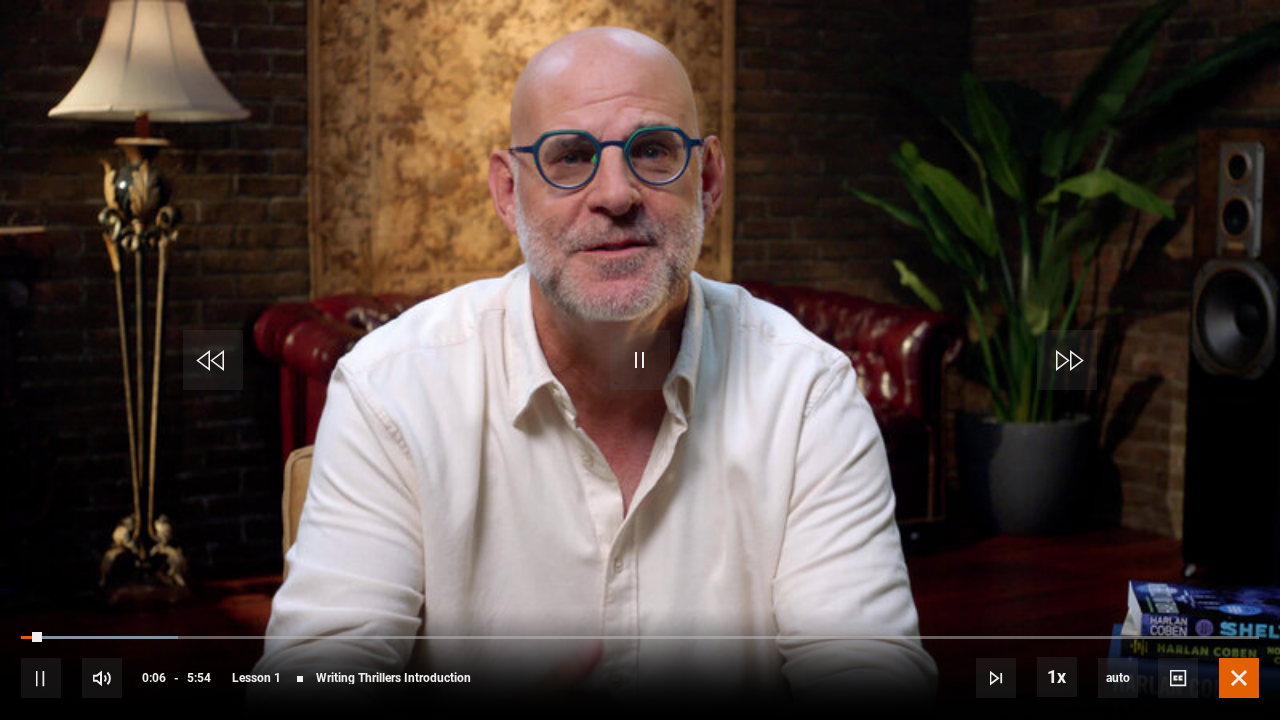 click at bounding box center [1239, 678] 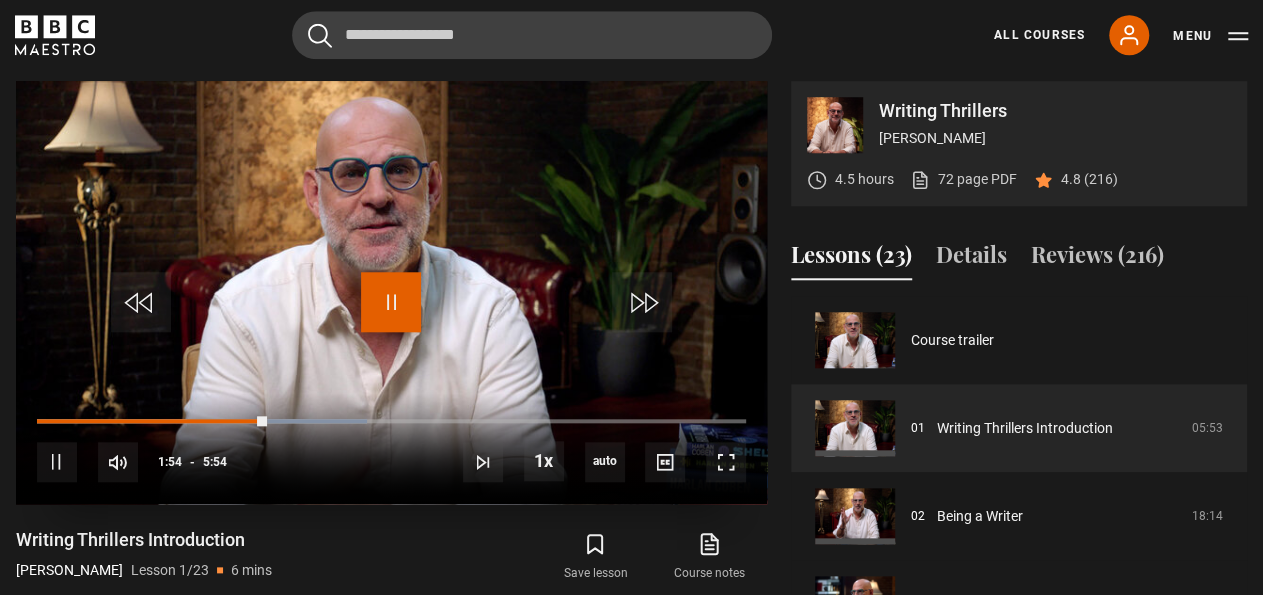 click at bounding box center (391, 302) 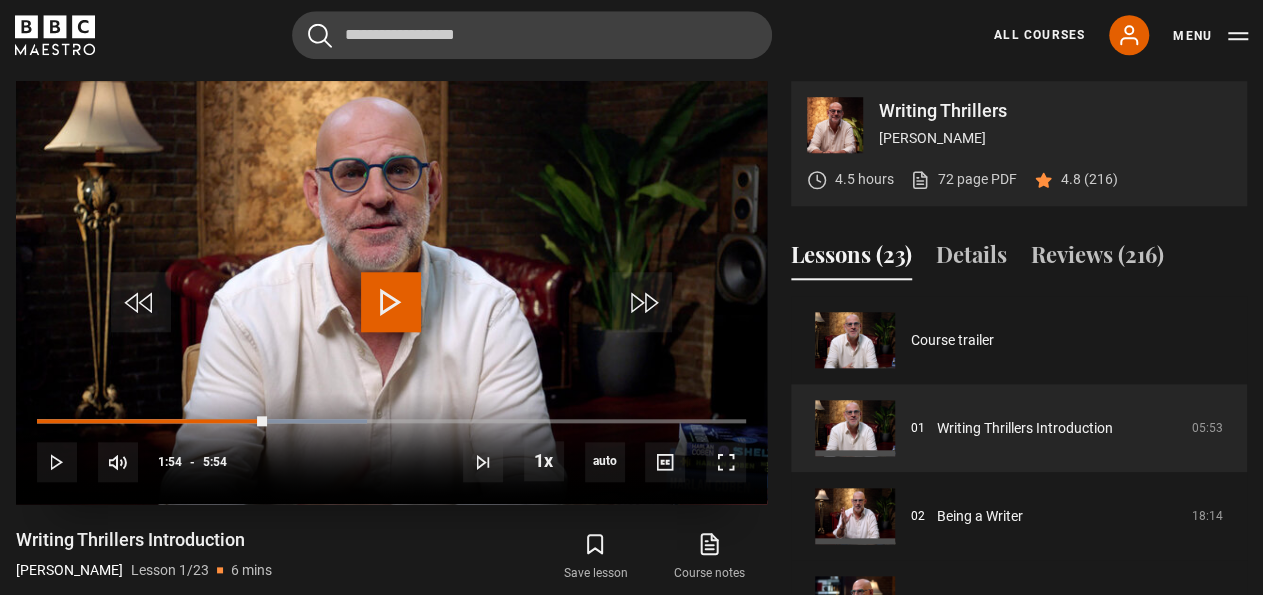 click at bounding box center [391, 302] 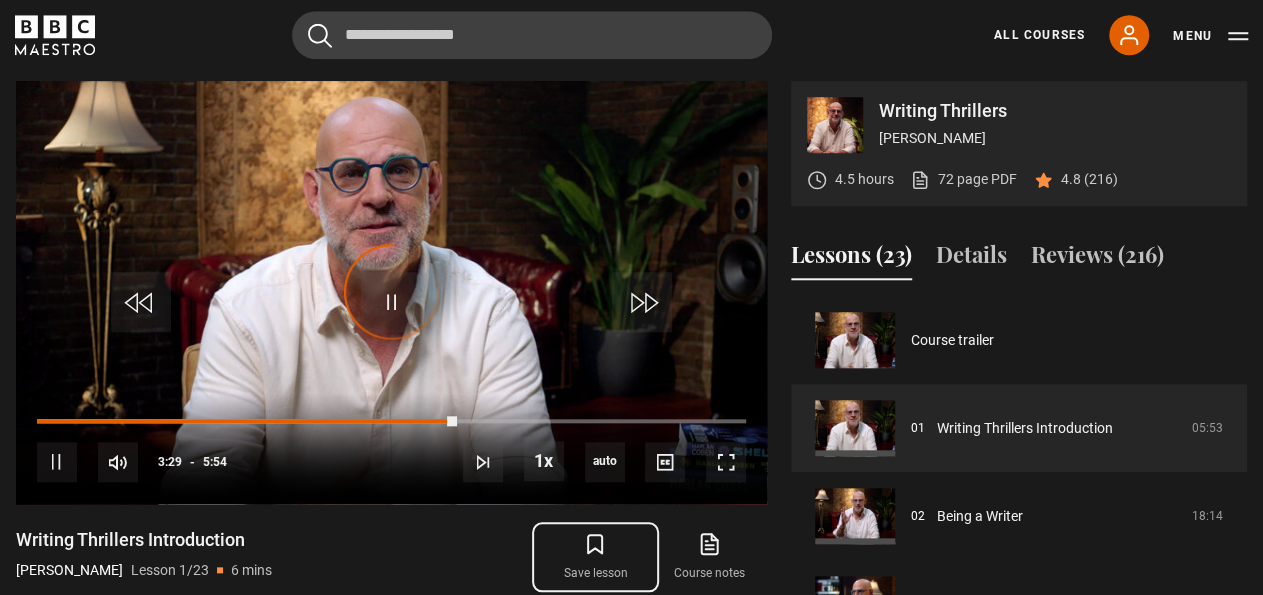 click 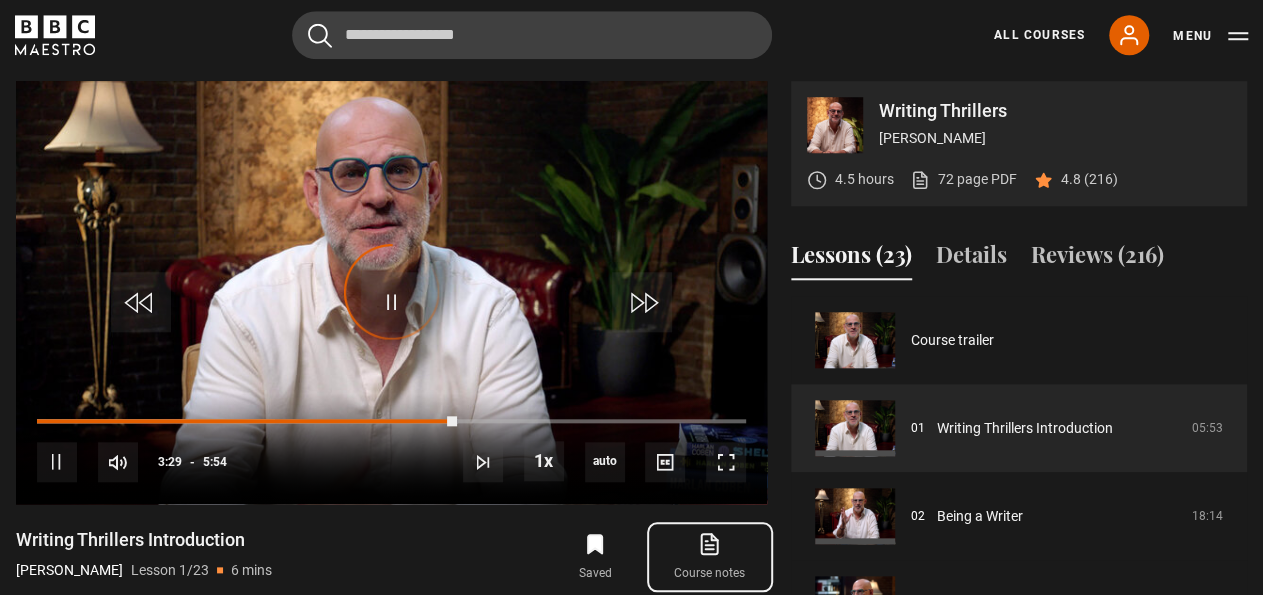 click 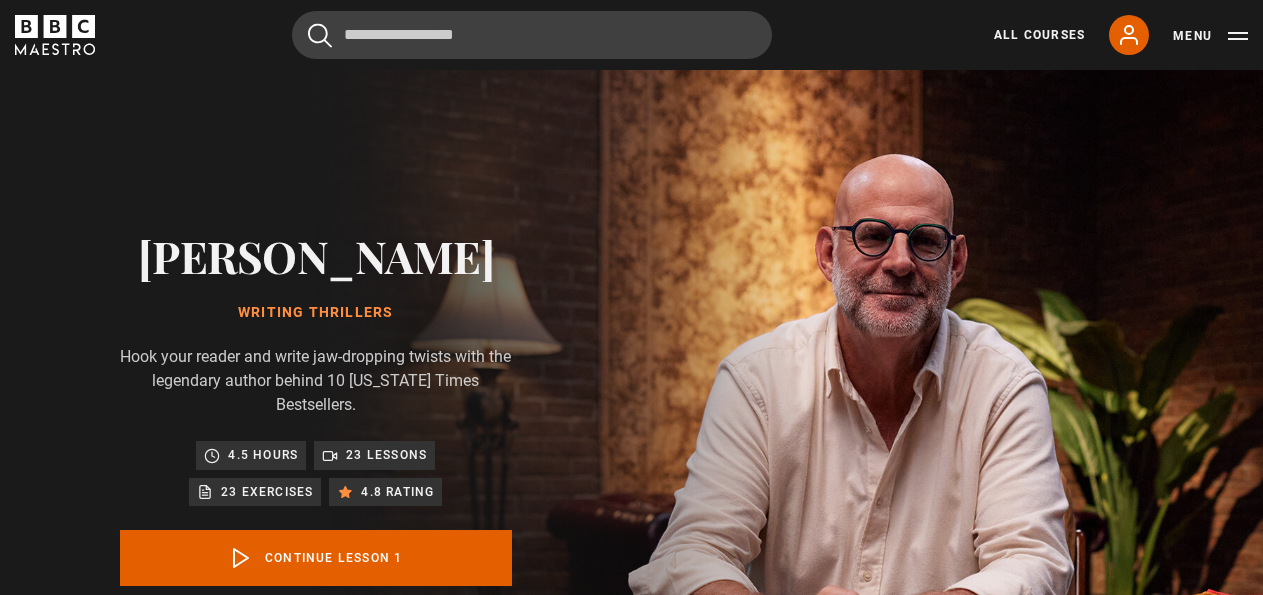 scroll, scrollTop: 827, scrollLeft: 0, axis: vertical 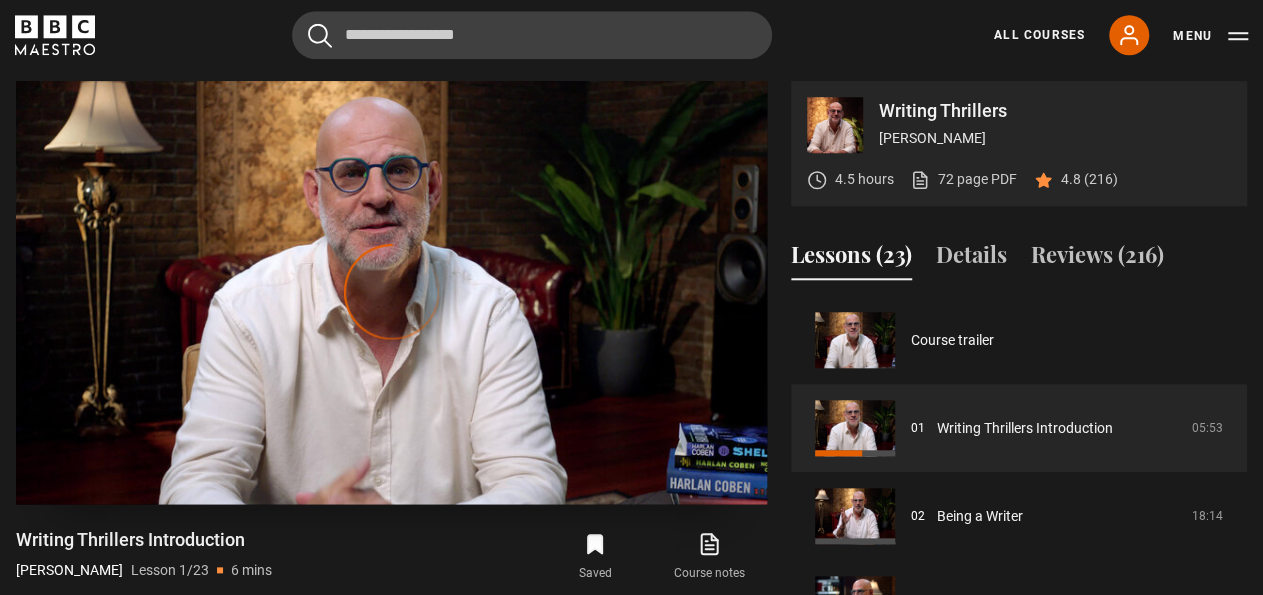 click on "Video Player is loading." at bounding box center (392, 292) 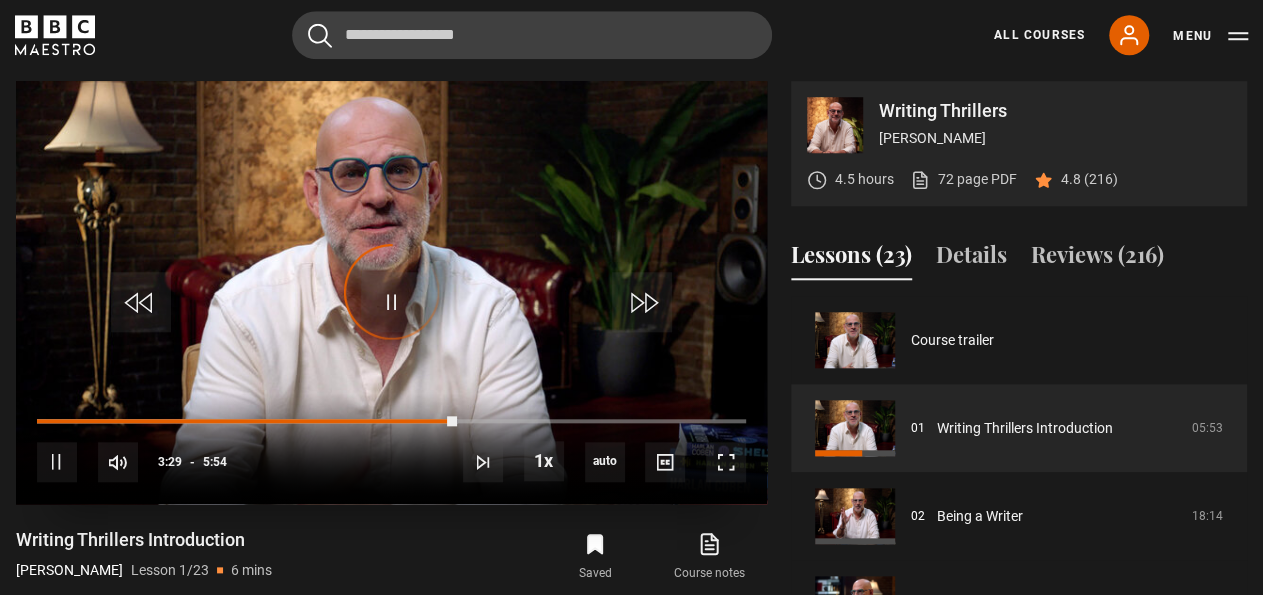 click on "Video Player is loading." at bounding box center [392, 292] 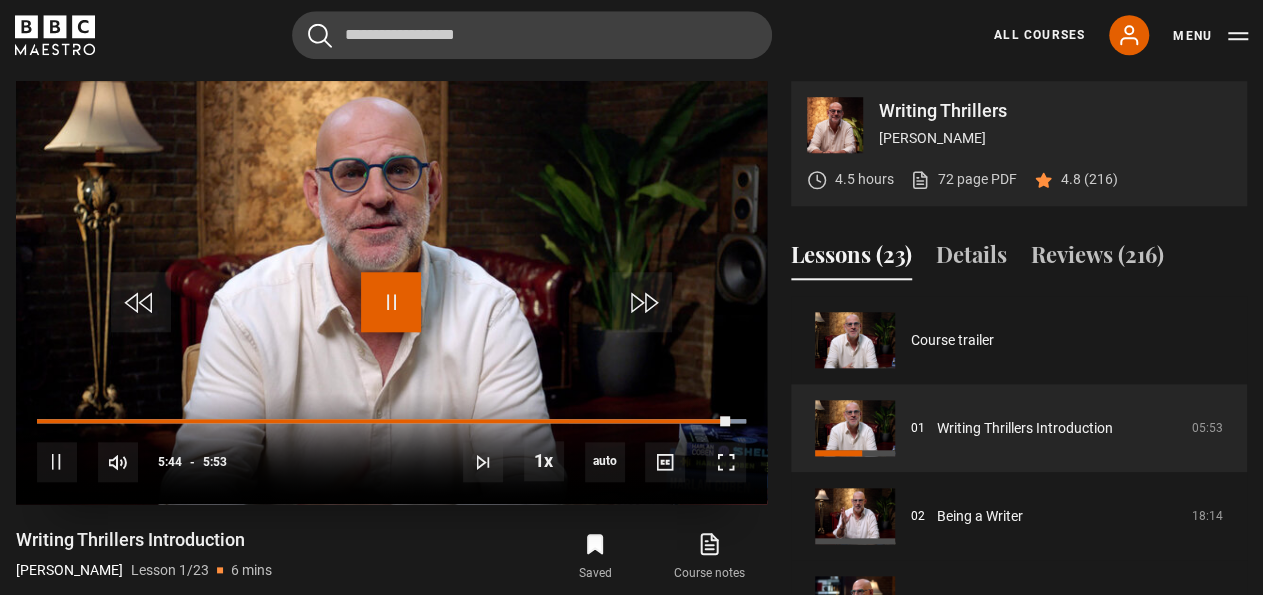 click at bounding box center (391, 302) 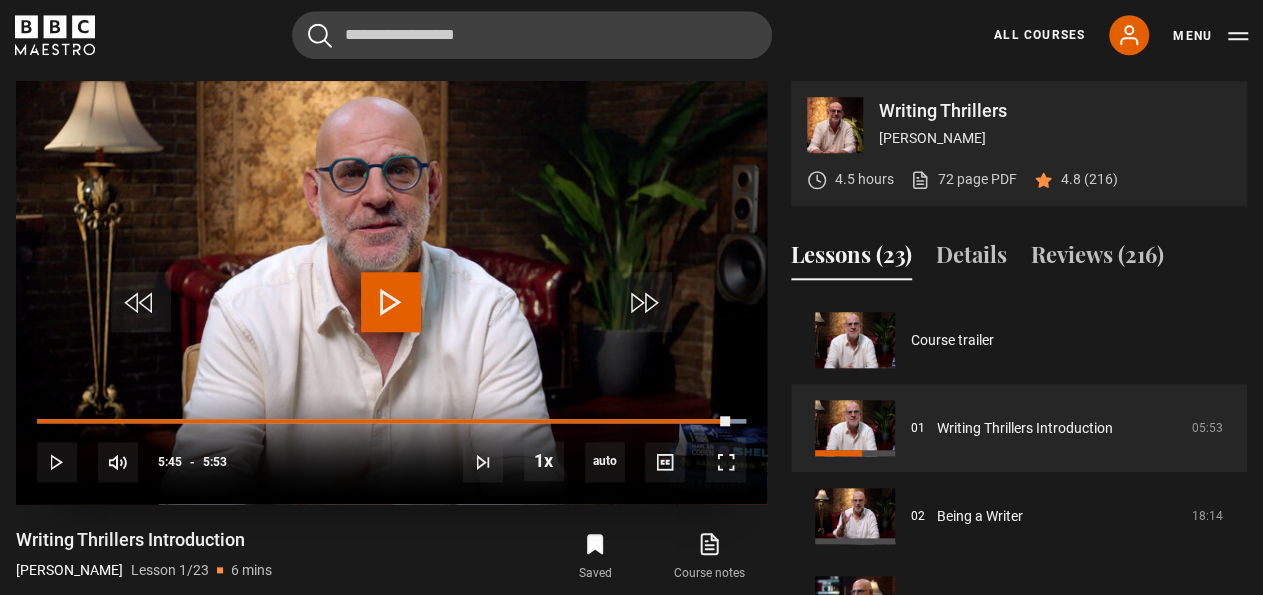 click at bounding box center (391, 302) 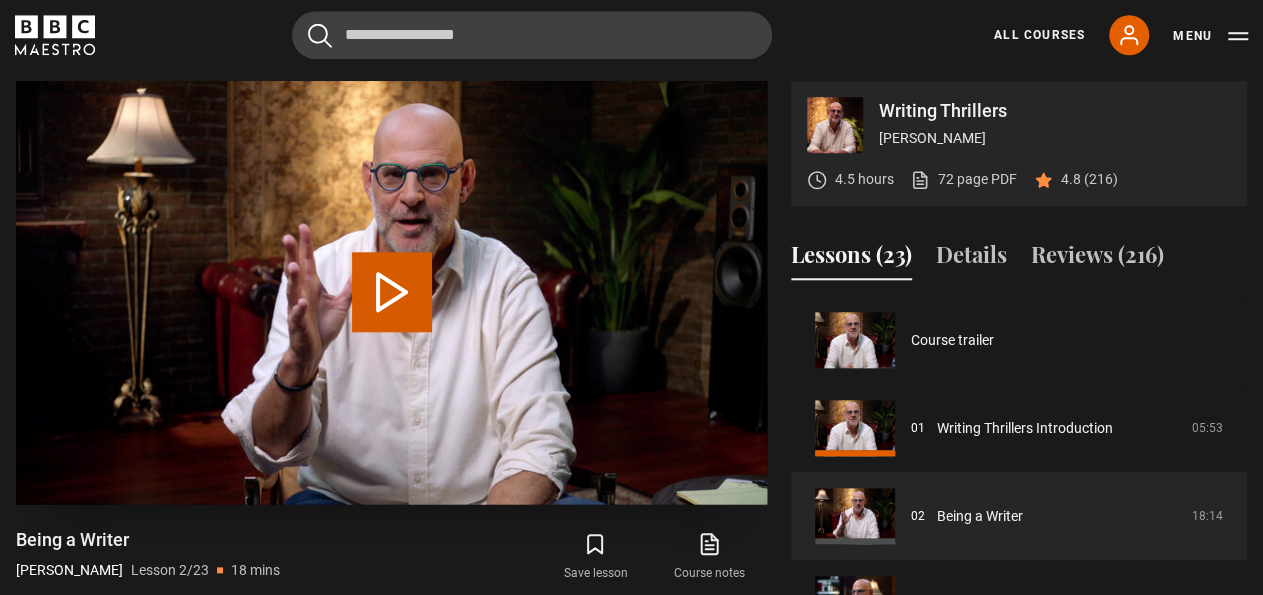 scroll, scrollTop: 88, scrollLeft: 0, axis: vertical 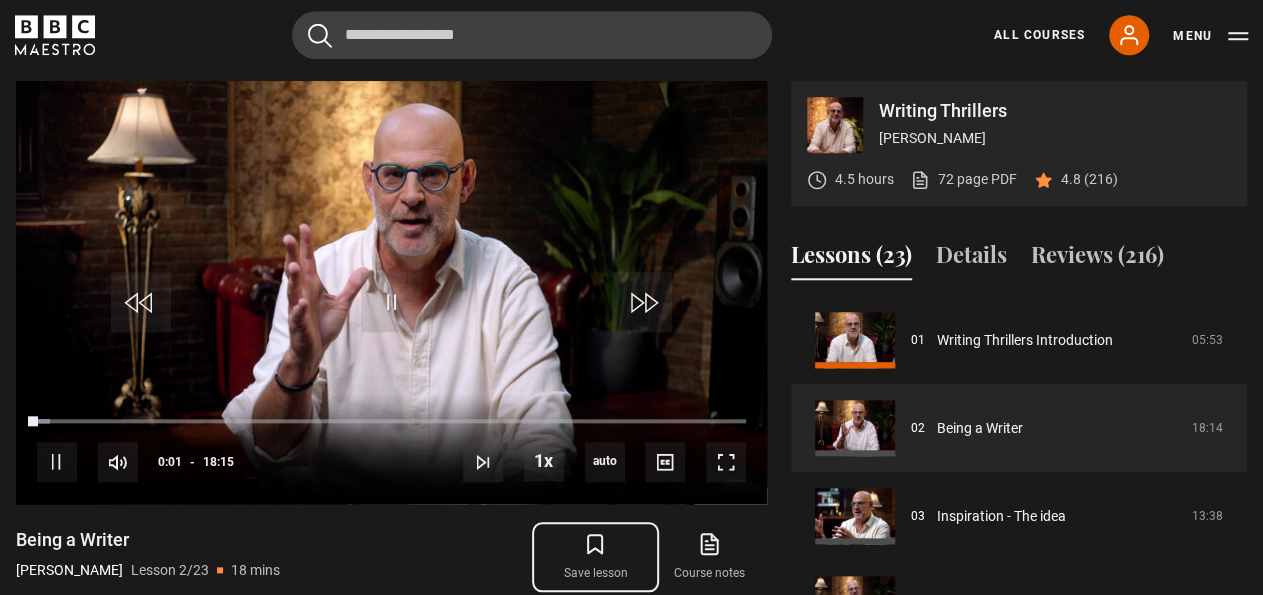 click on "Save lesson" at bounding box center (595, 557) 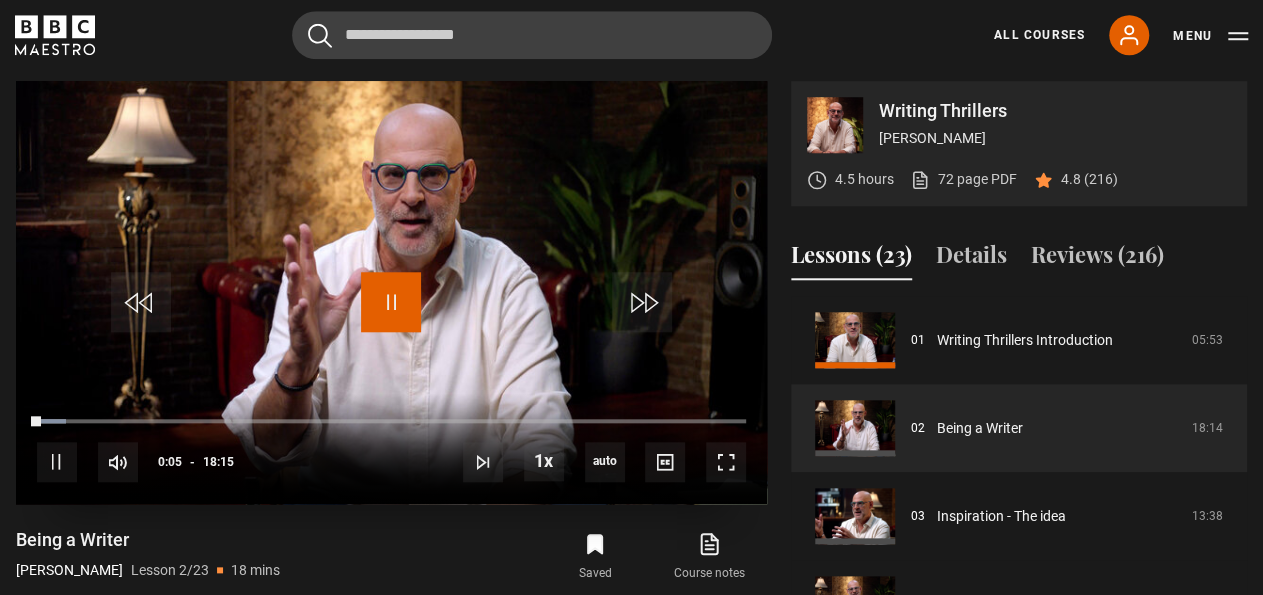 click at bounding box center [391, 302] 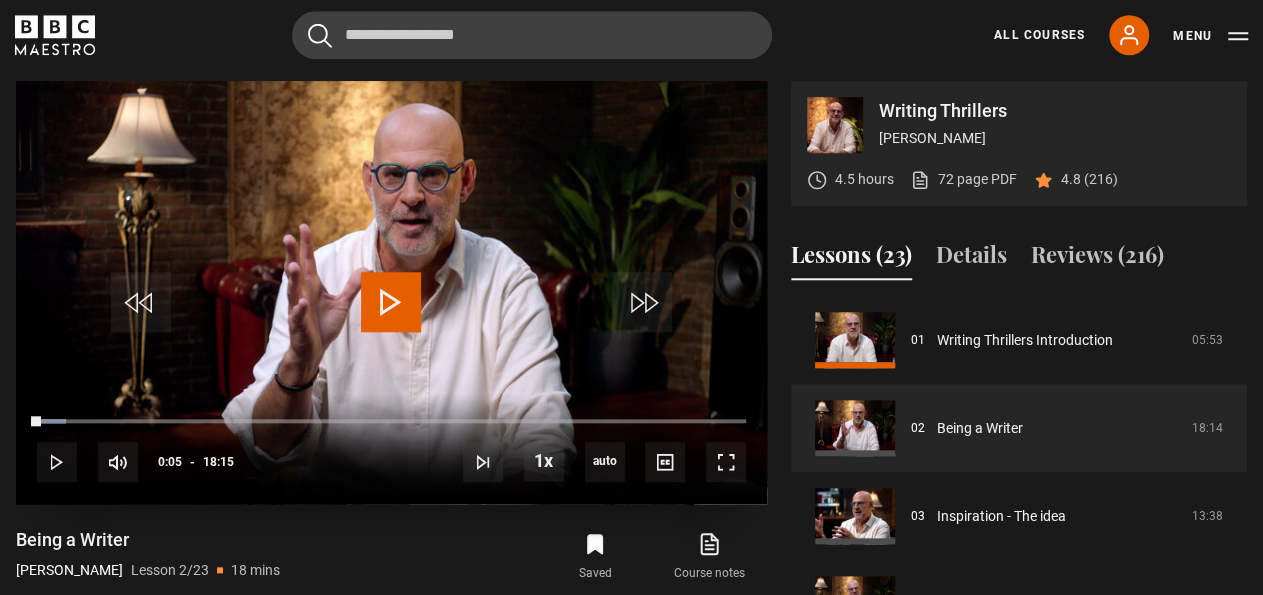 click at bounding box center [391, 302] 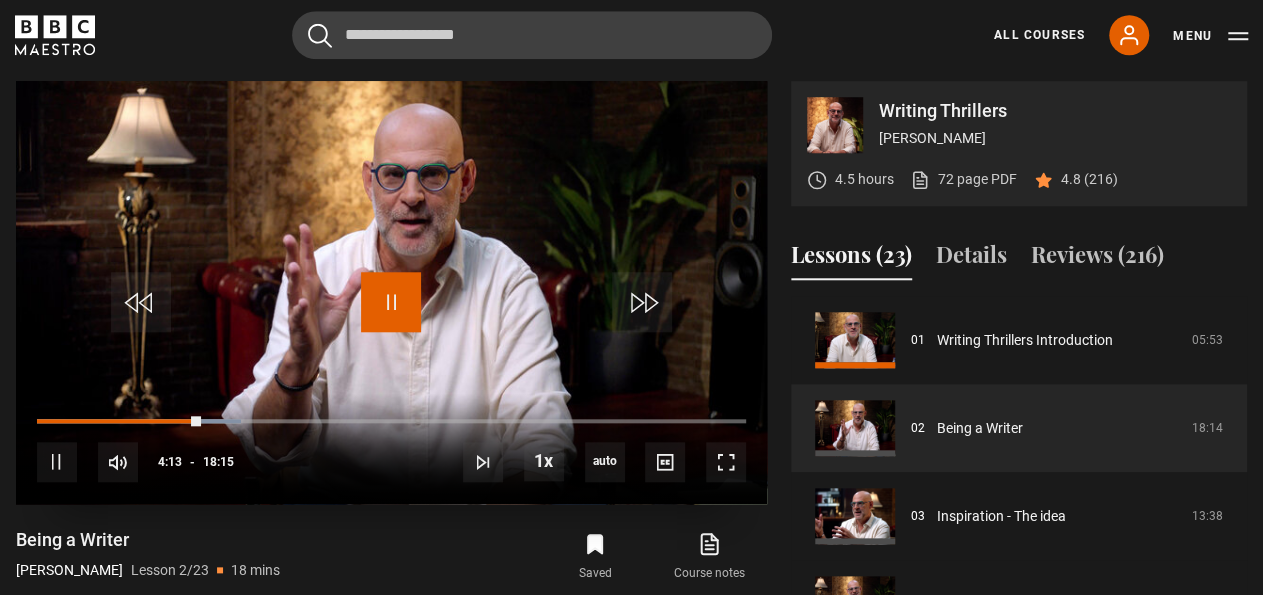 click at bounding box center (391, 302) 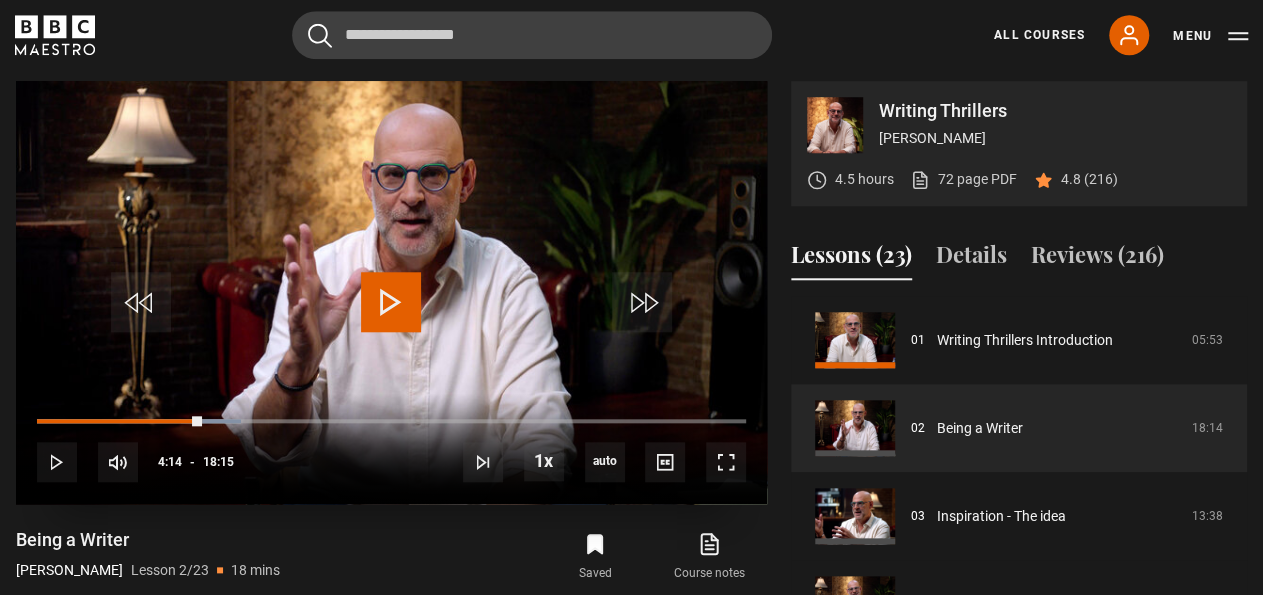 click at bounding box center [391, 302] 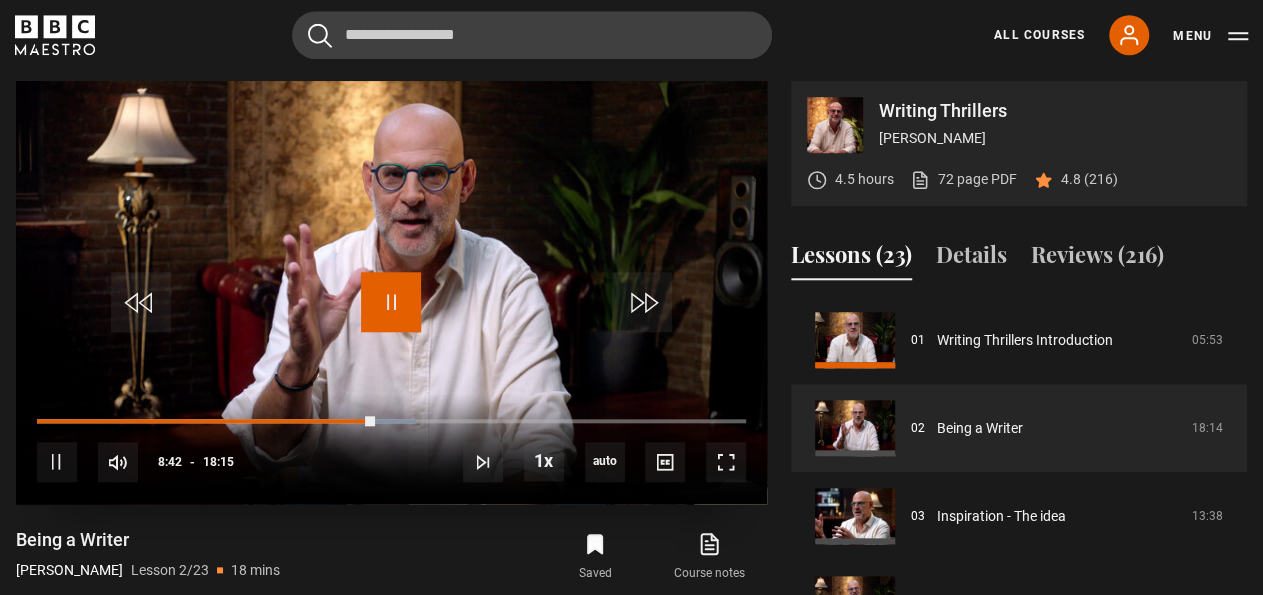 click at bounding box center (391, 302) 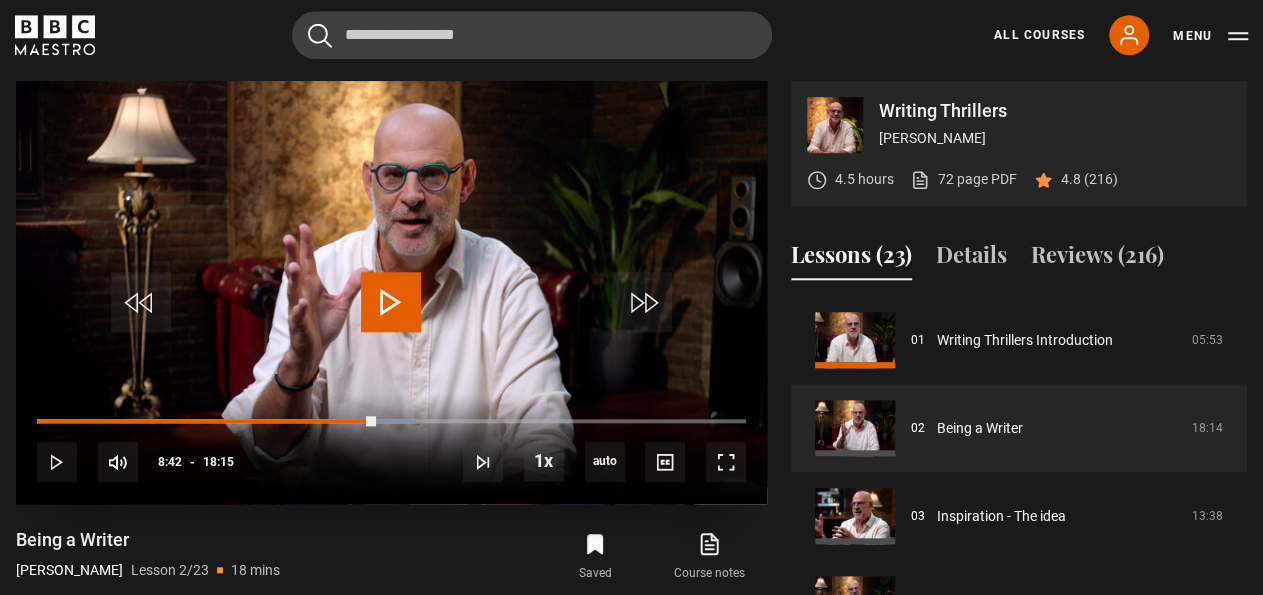 click at bounding box center [391, 302] 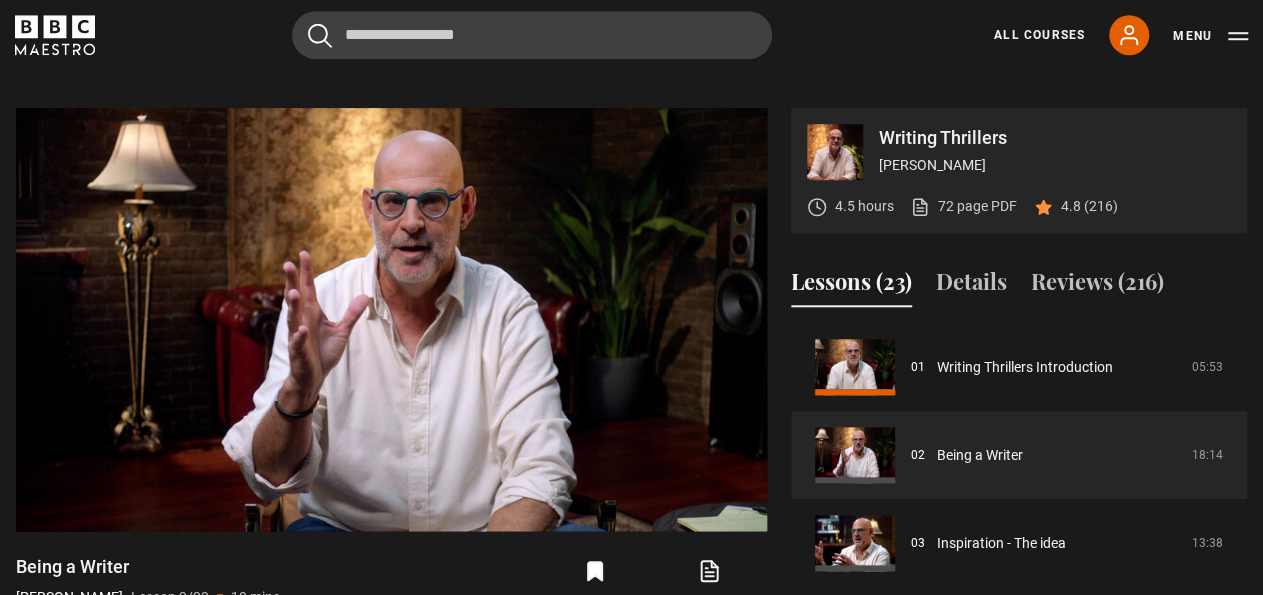scroll, scrollTop: 804, scrollLeft: 0, axis: vertical 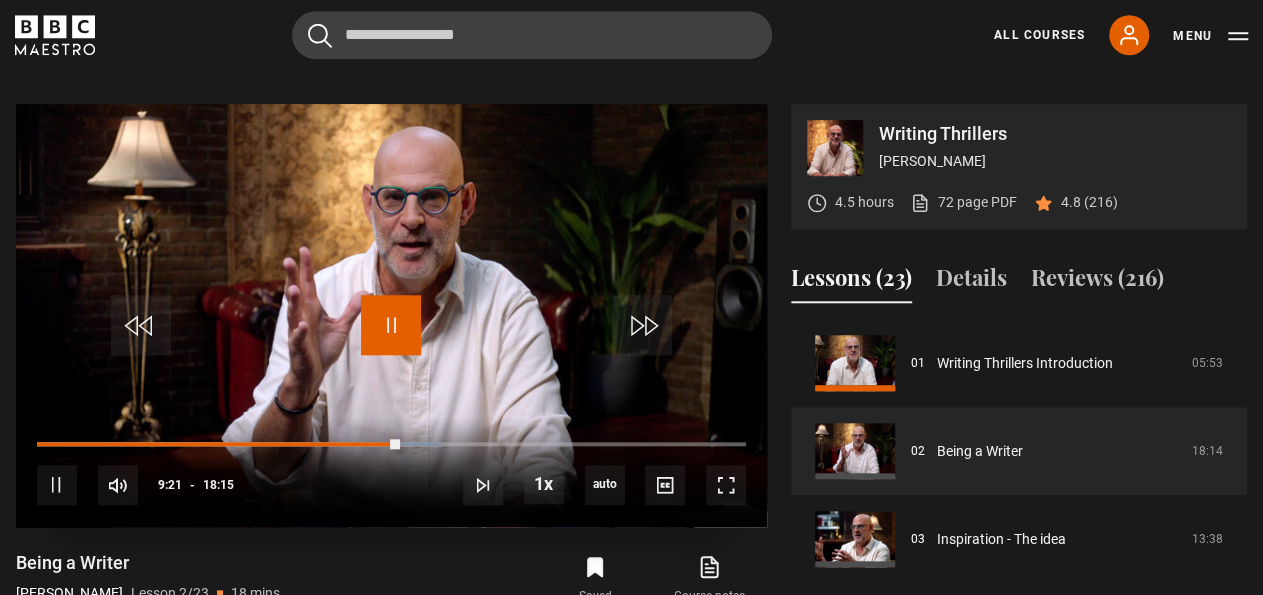 click at bounding box center [391, 325] 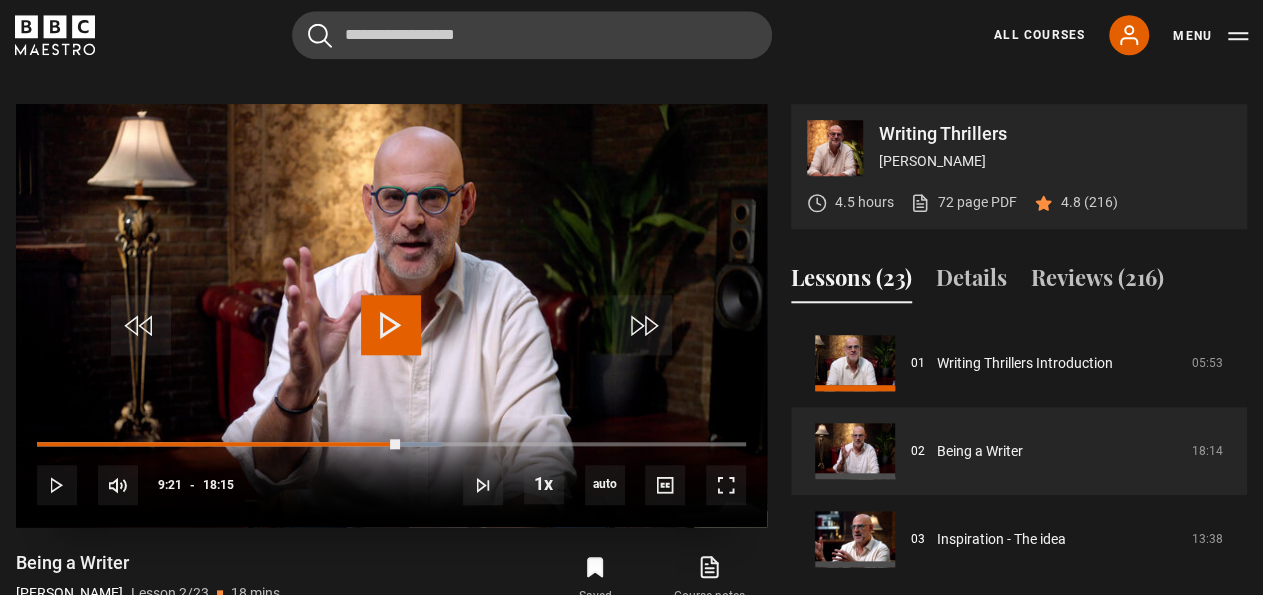 click at bounding box center [391, 325] 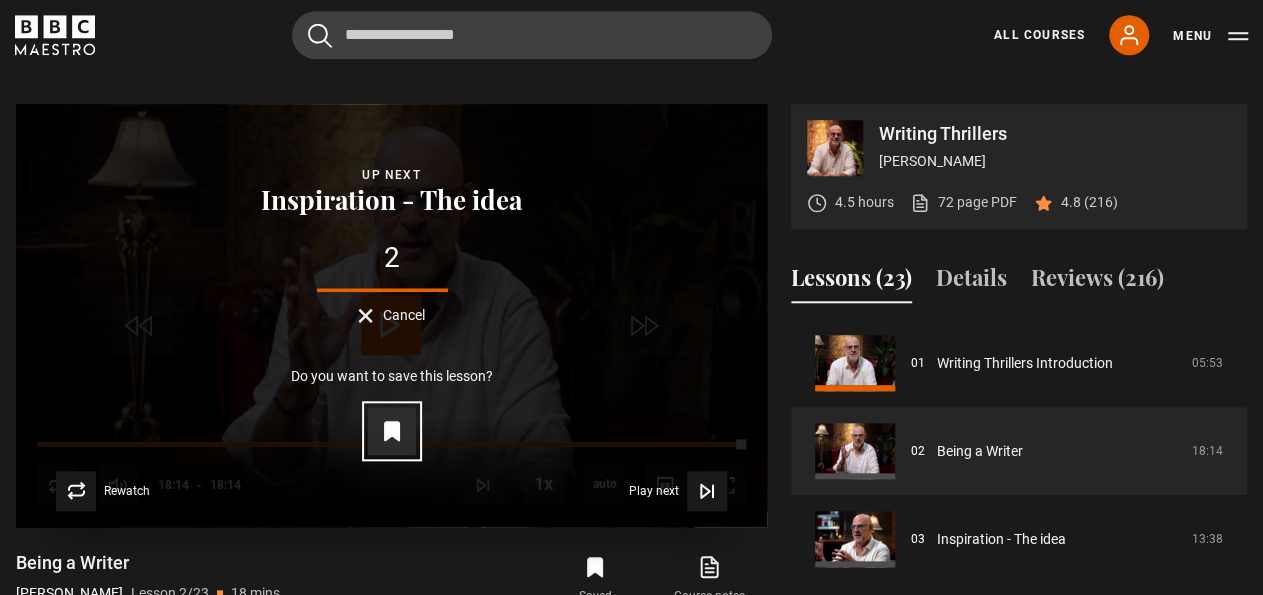 click 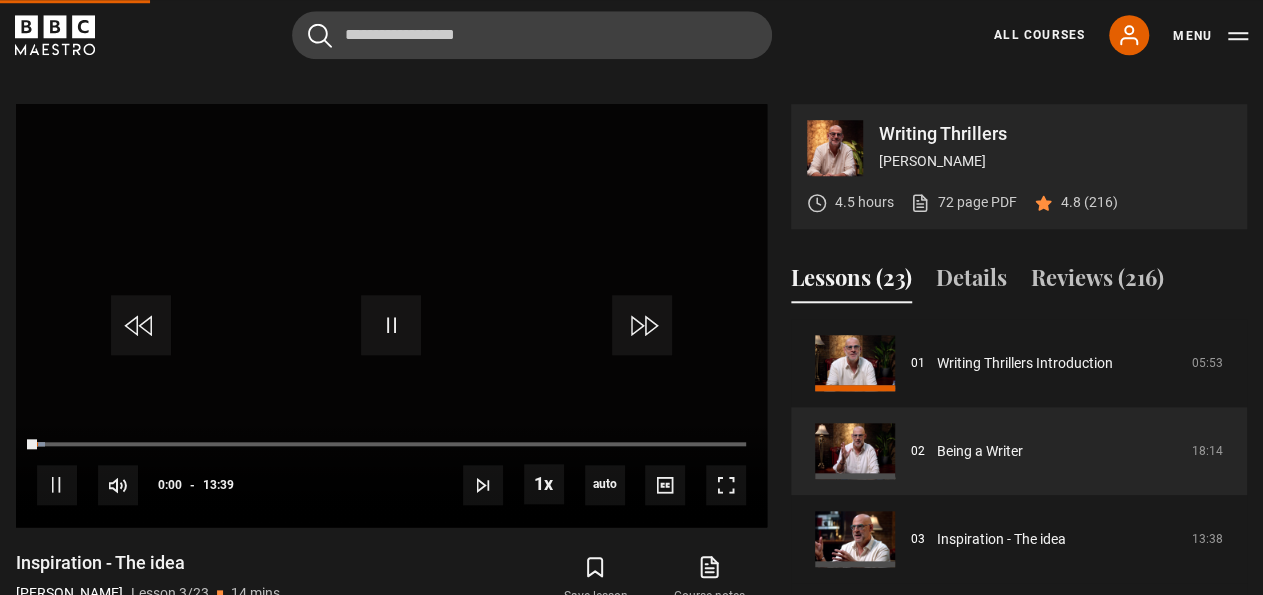 scroll, scrollTop: 827, scrollLeft: 0, axis: vertical 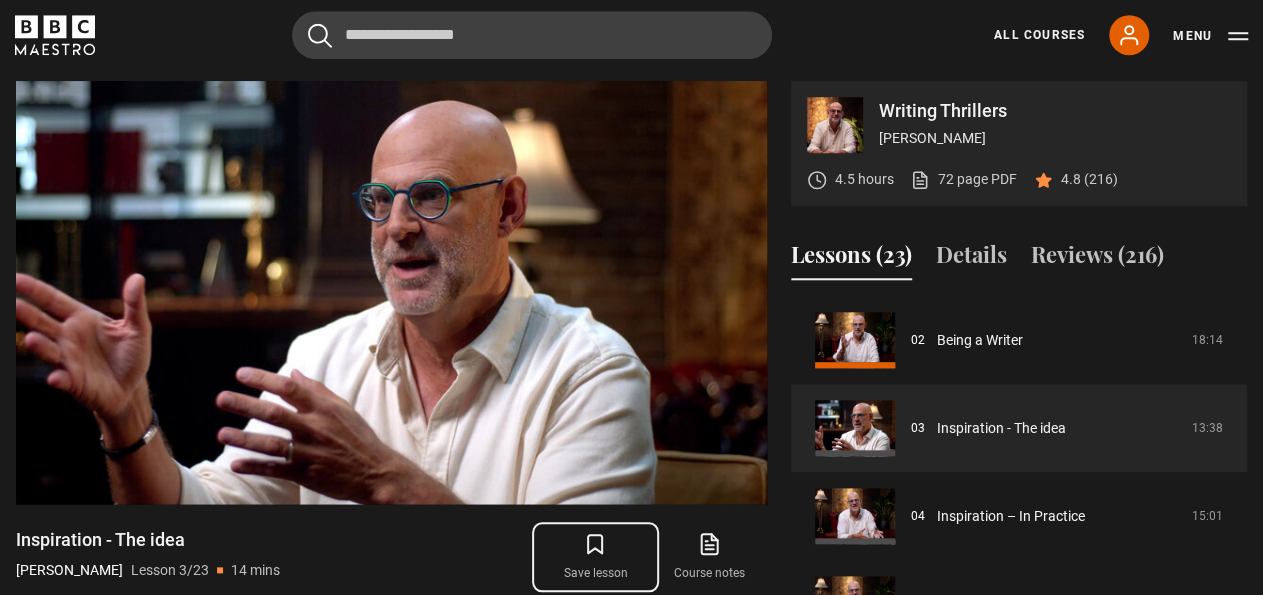 click 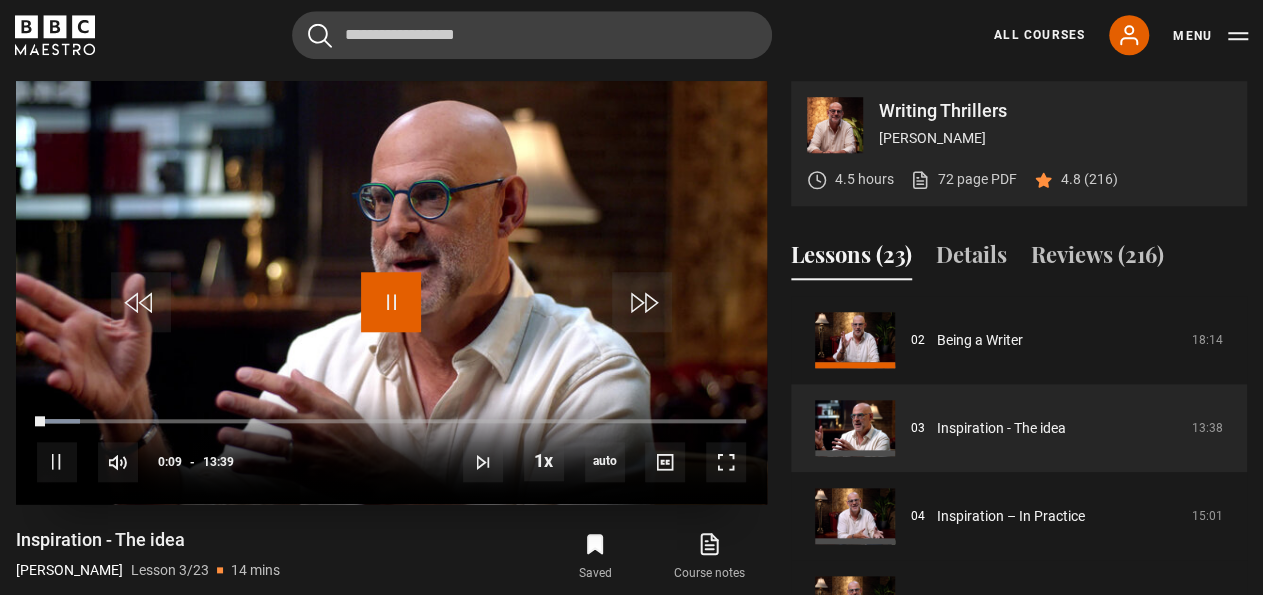 click at bounding box center [391, 302] 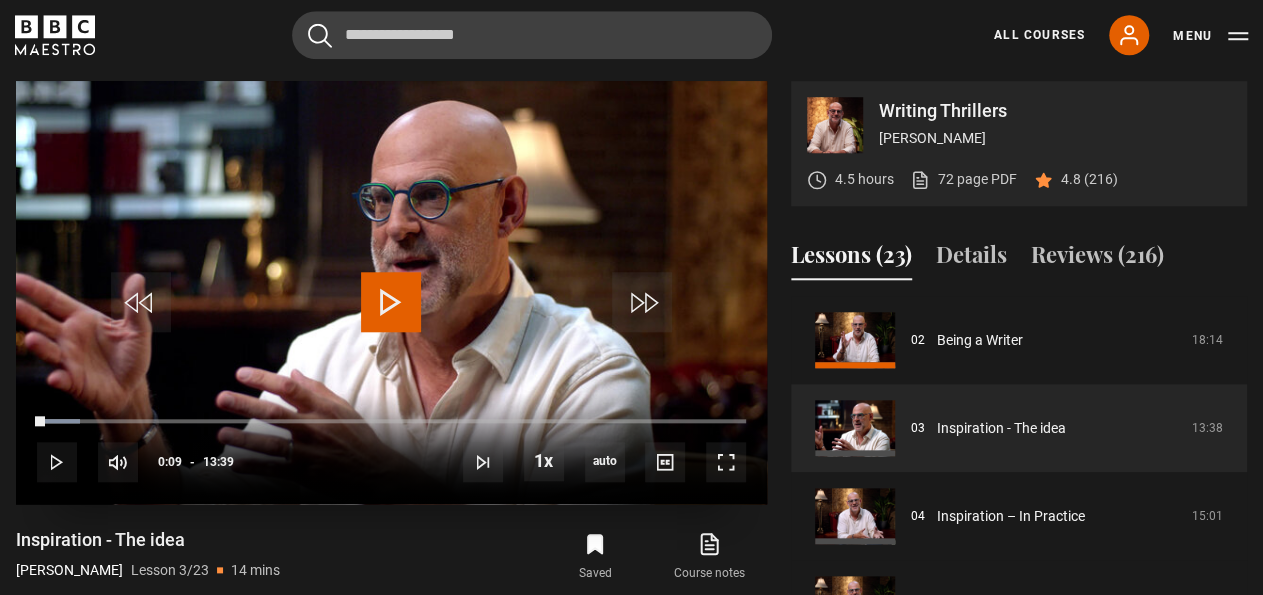 click at bounding box center [391, 302] 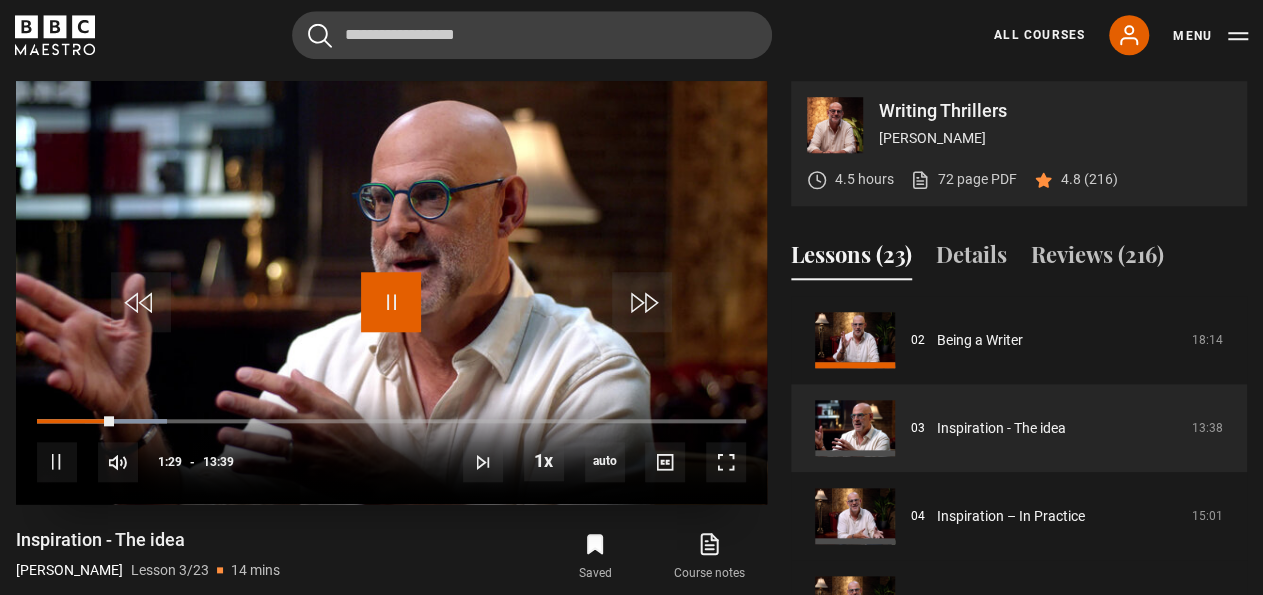 click at bounding box center (391, 302) 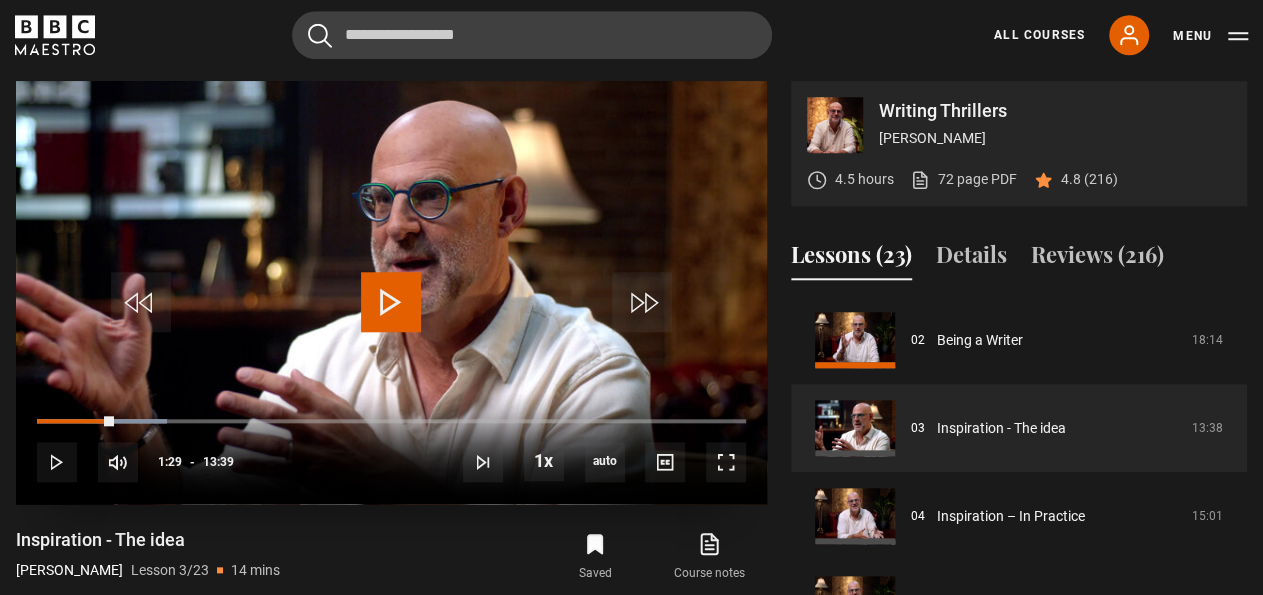 click at bounding box center (391, 302) 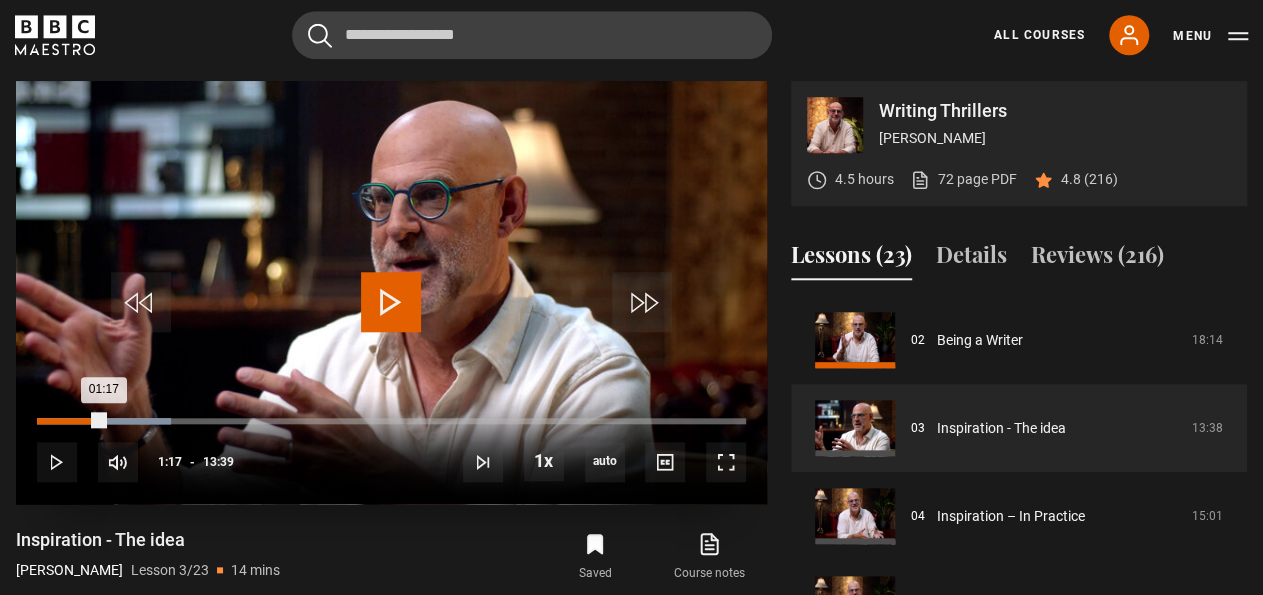 drag, startPoint x: 115, startPoint y: 419, endPoint x: 103, endPoint y: 419, distance: 12 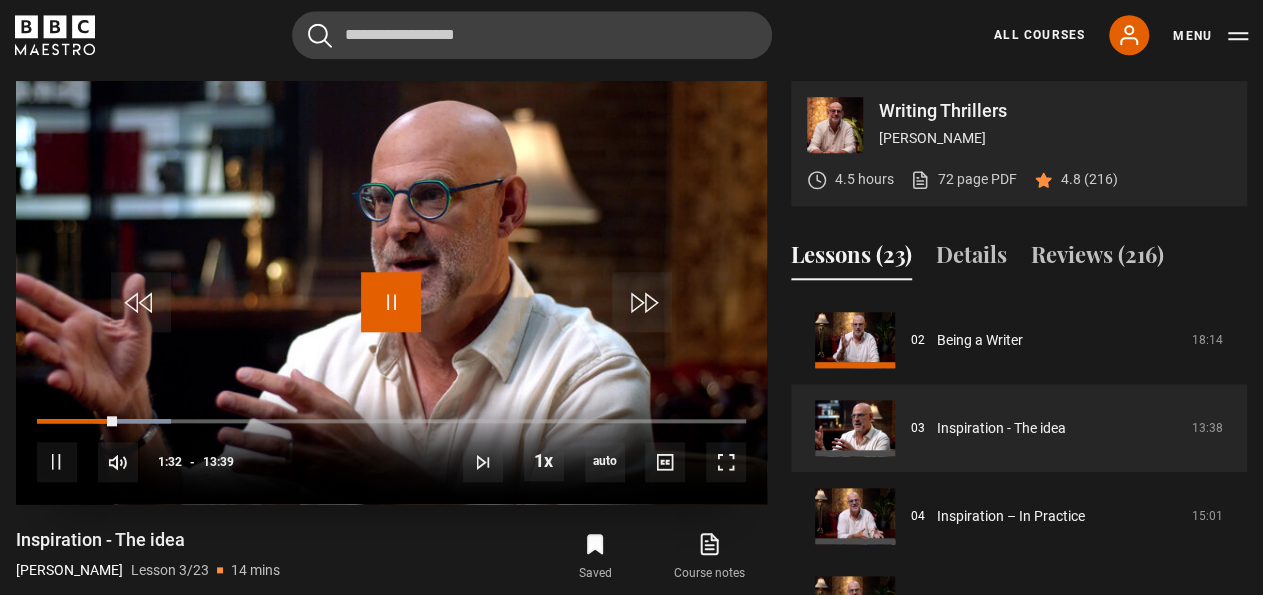 click at bounding box center [391, 302] 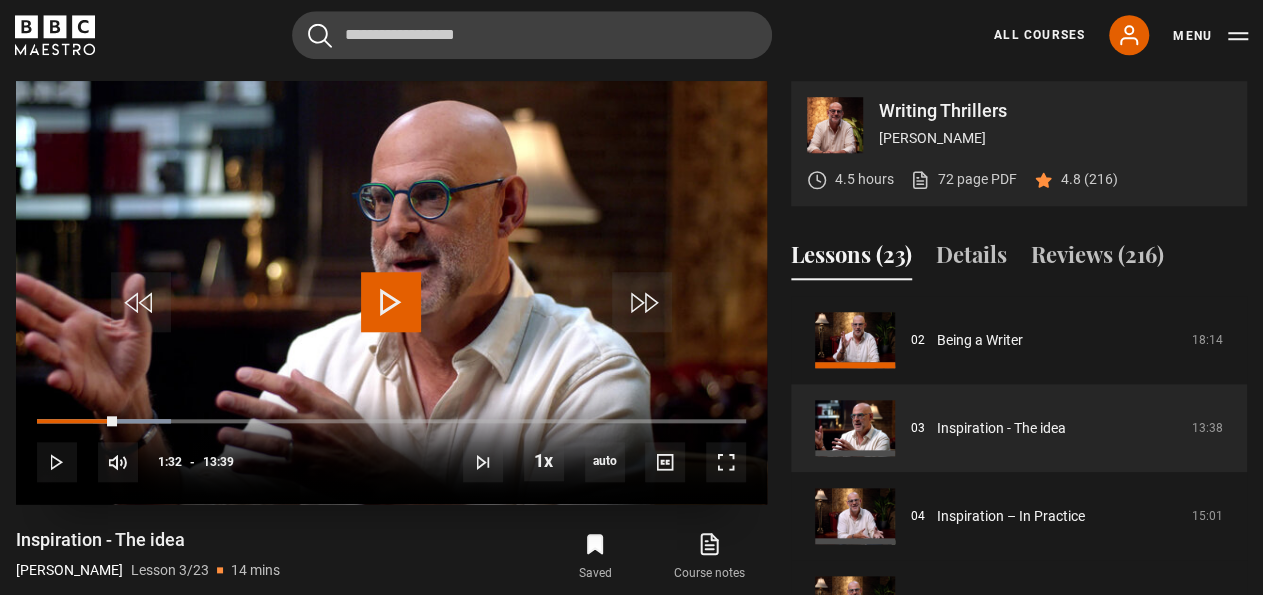 click at bounding box center (391, 302) 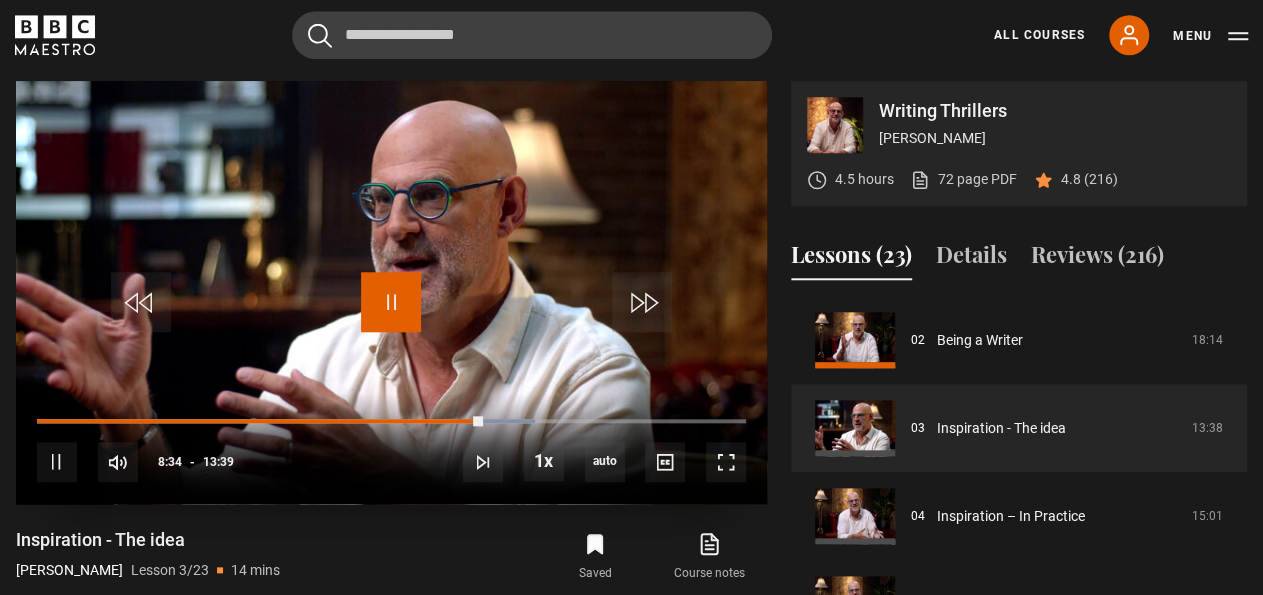click at bounding box center [391, 302] 